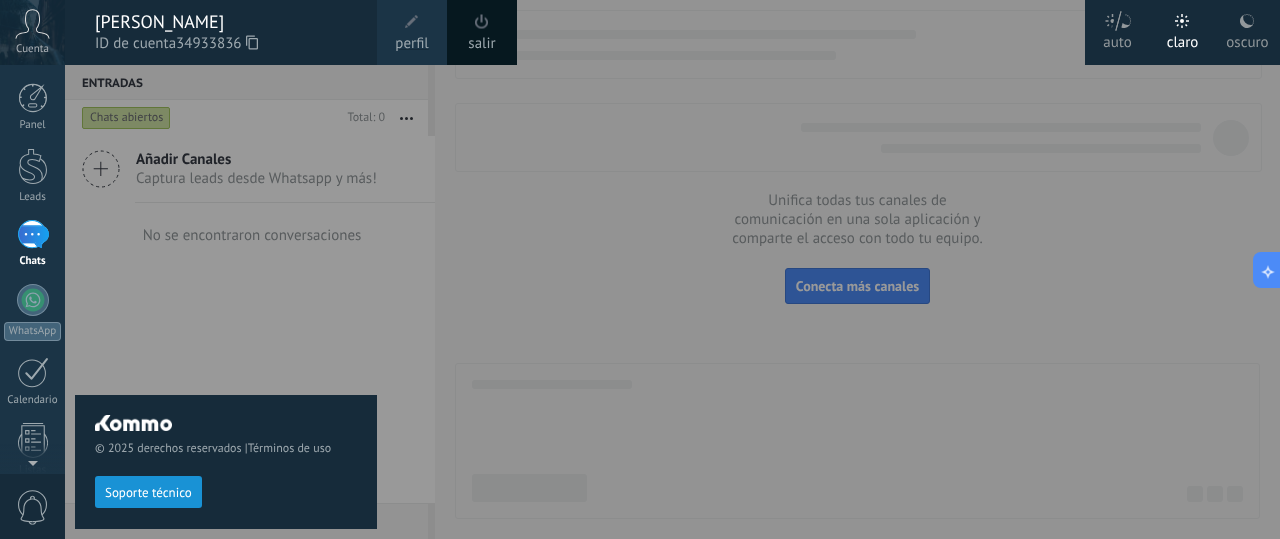 scroll, scrollTop: 0, scrollLeft: 0, axis: both 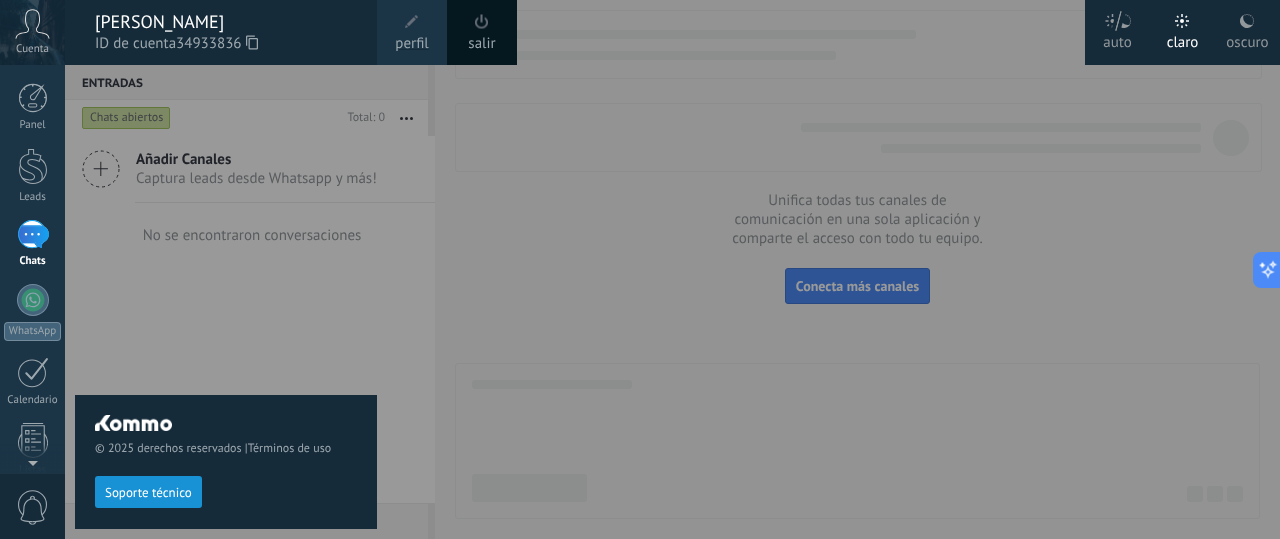 click on "©  2025  derechos reservados |  Términos de uso
Soporte técnico" at bounding box center (226, 302) 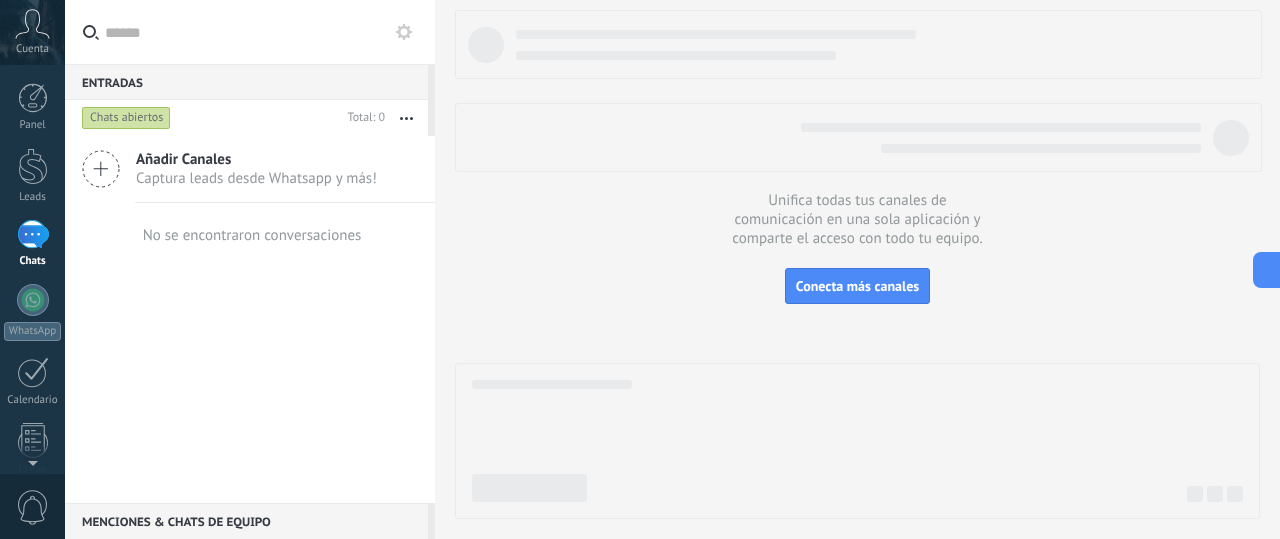 click 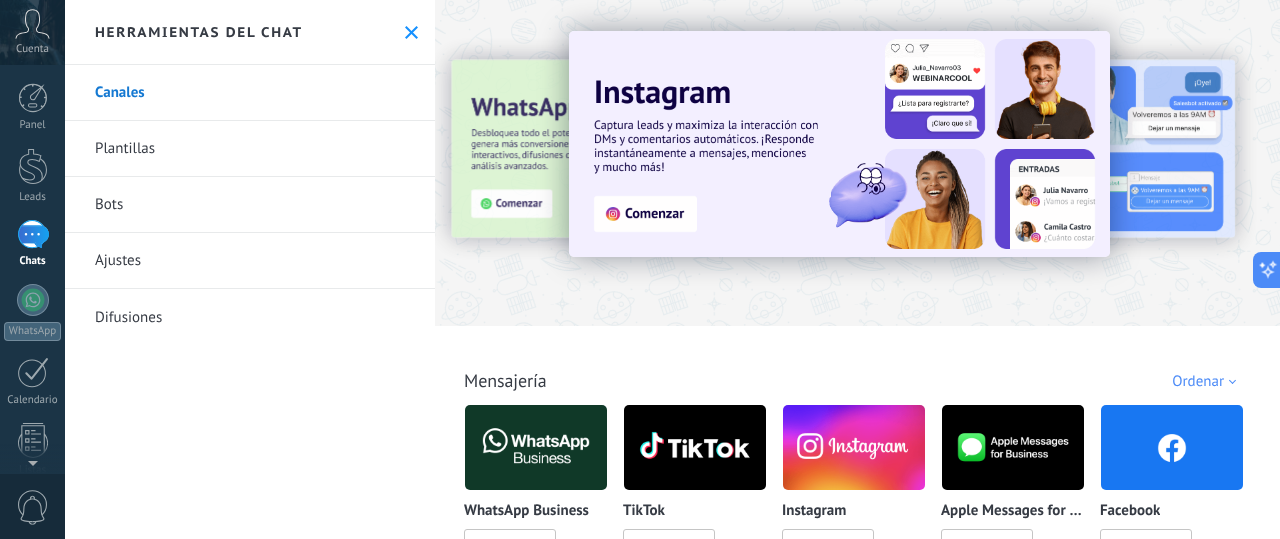 click on "Bots" at bounding box center [250, 205] 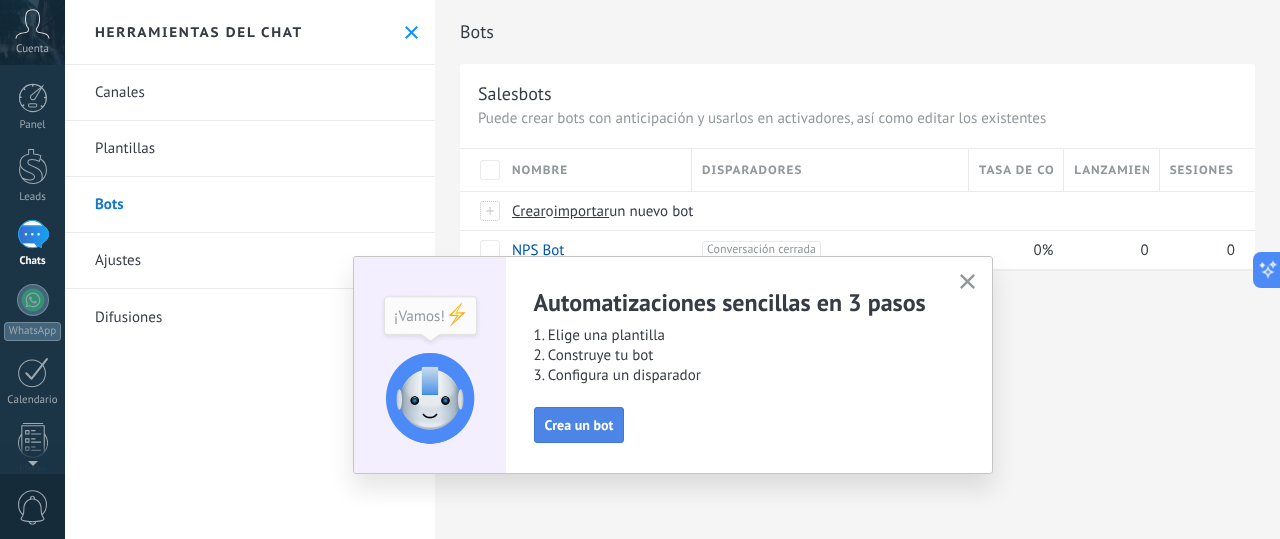 click on "Crea un bot" at bounding box center [579, 425] 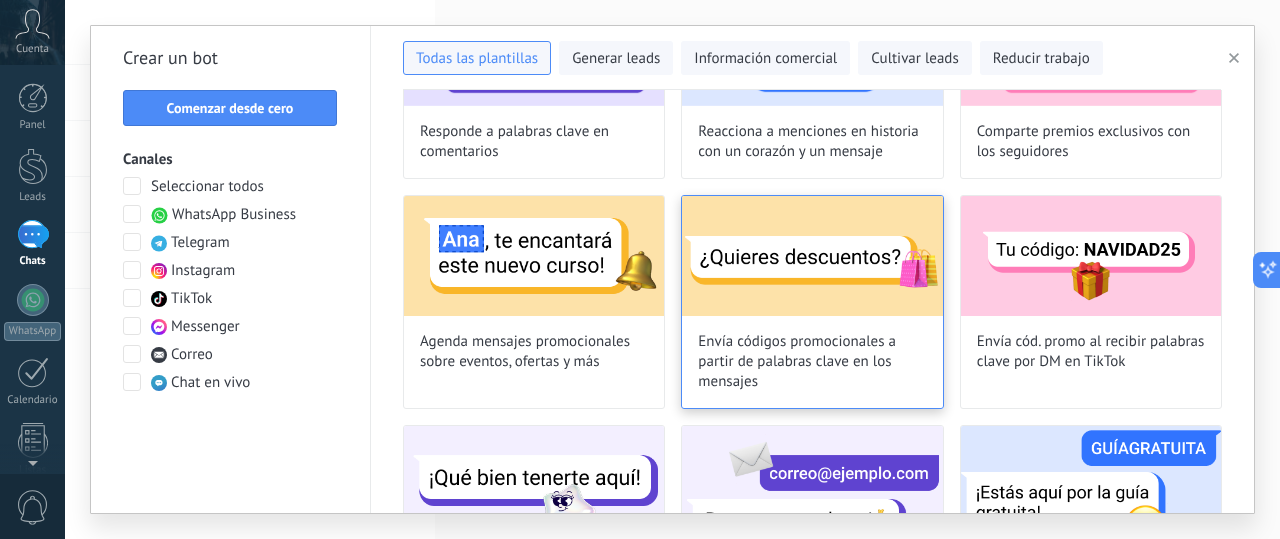 scroll, scrollTop: 666, scrollLeft: 0, axis: vertical 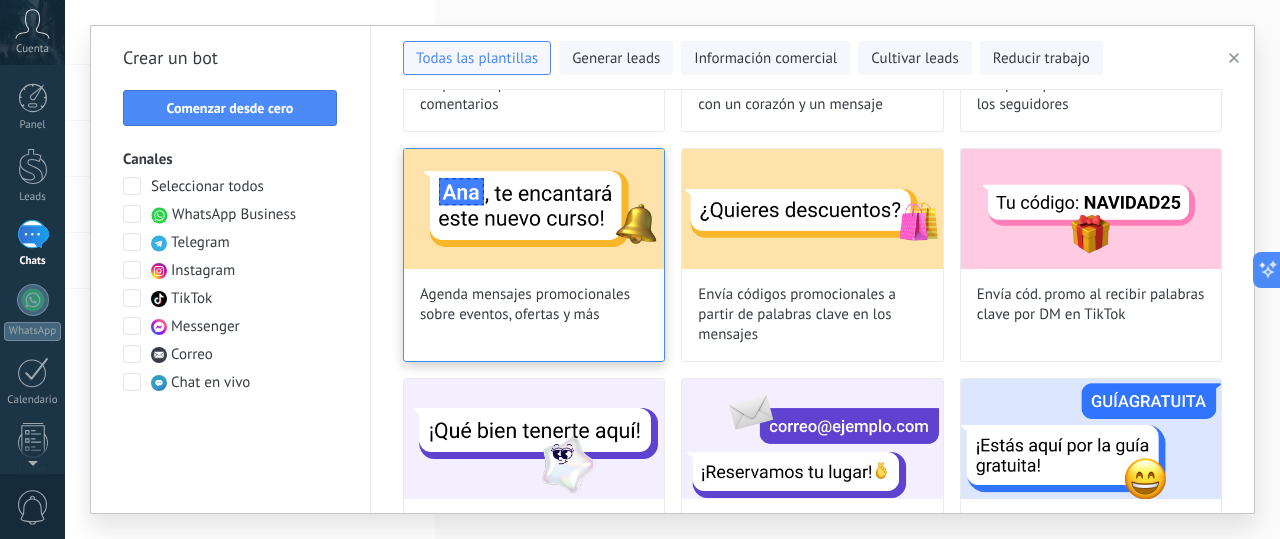 click at bounding box center (534, 209) 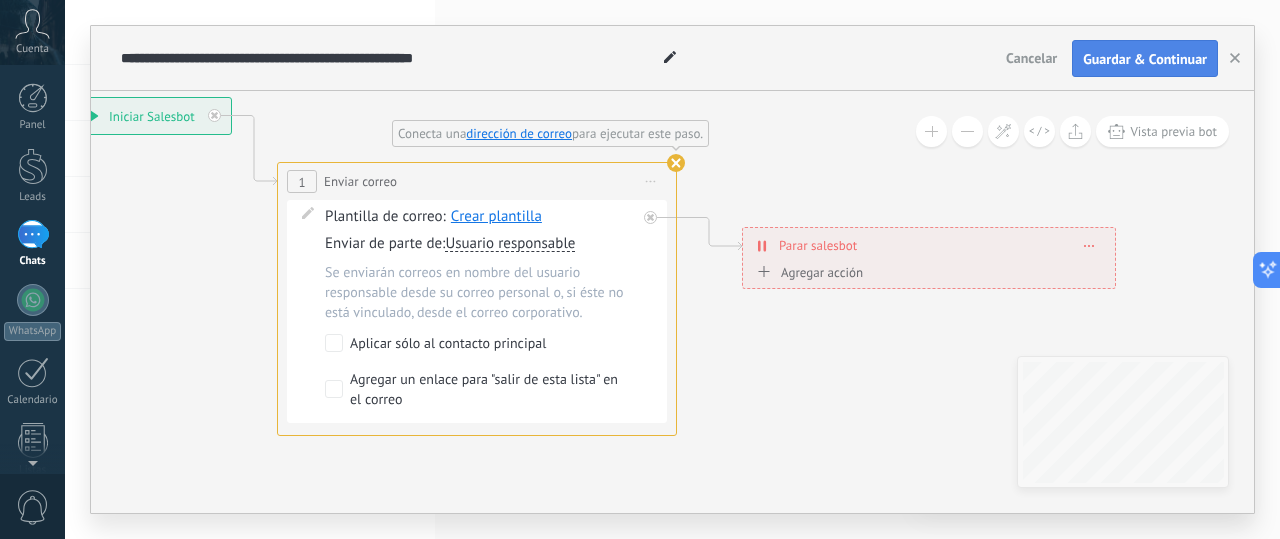click on "Guardar & Continuar" at bounding box center (1145, 59) 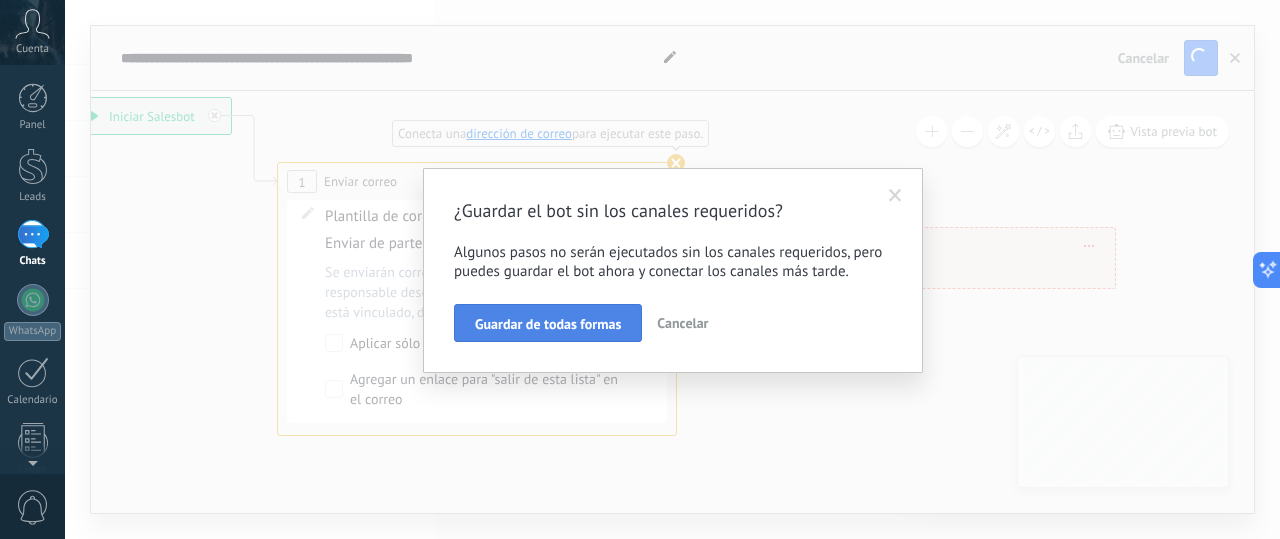 click on "Guardar de todas formas" at bounding box center (548, 324) 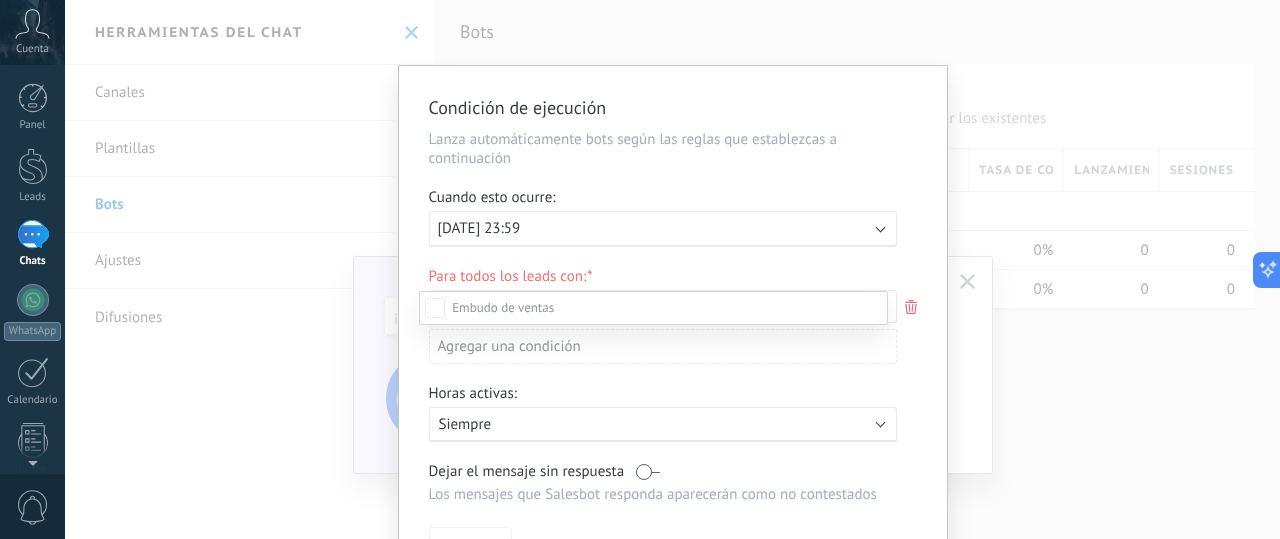 scroll, scrollTop: 116, scrollLeft: 0, axis: vertical 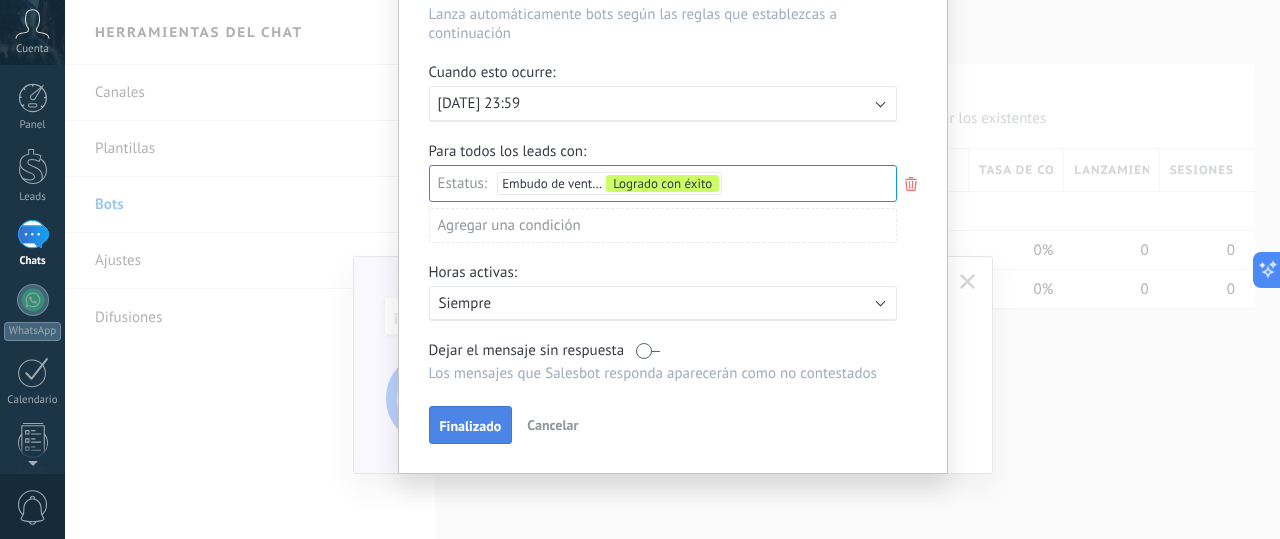 click on "Finalizado" at bounding box center (471, 426) 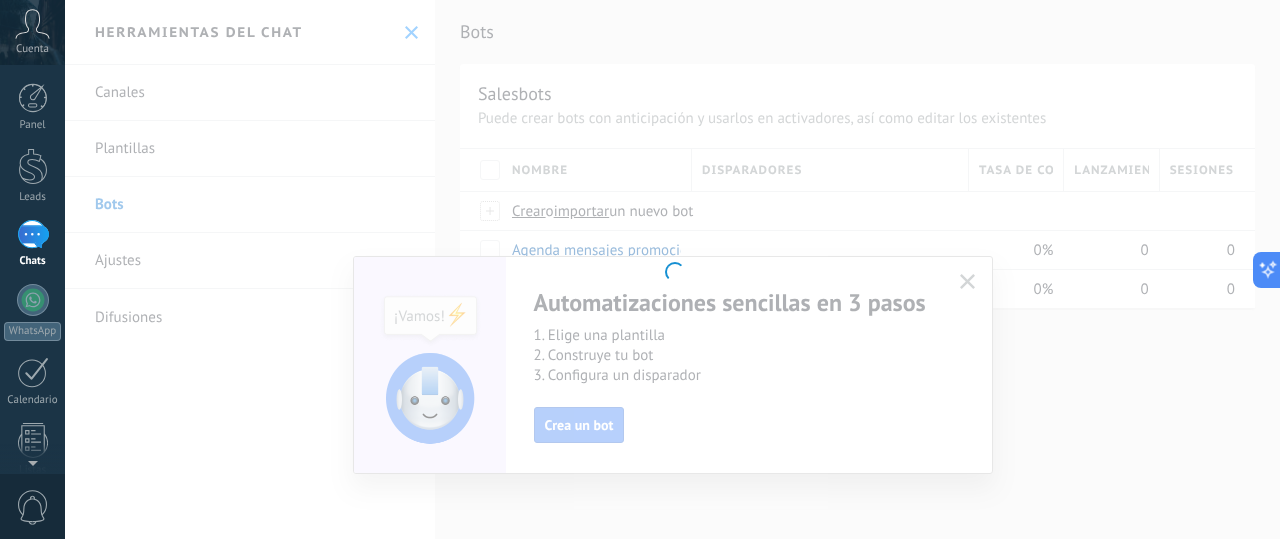 scroll, scrollTop: 0, scrollLeft: 0, axis: both 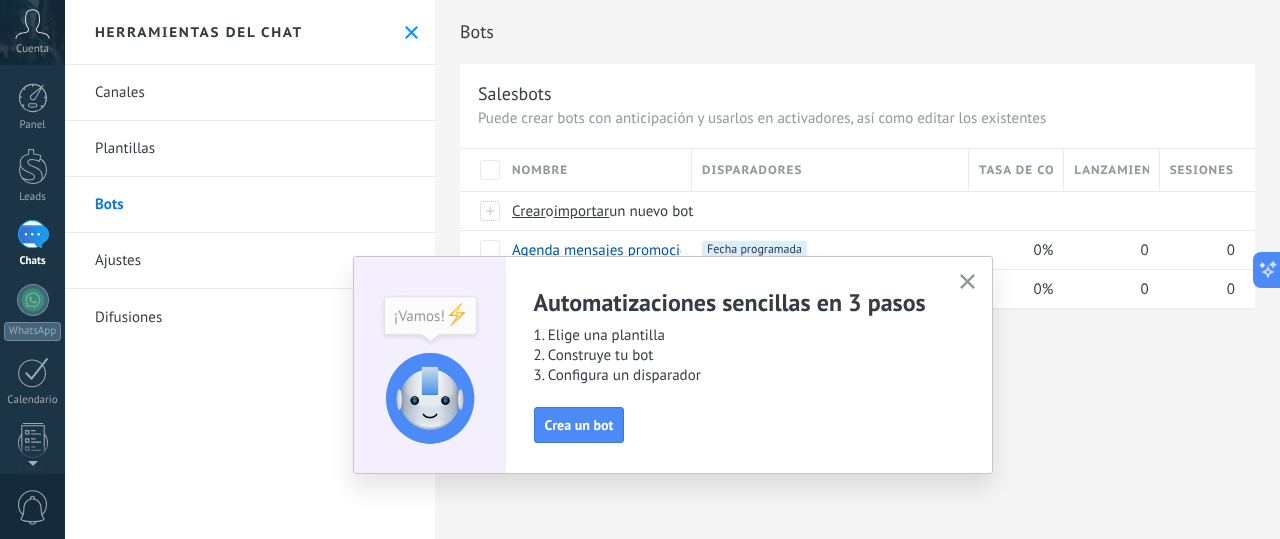 click 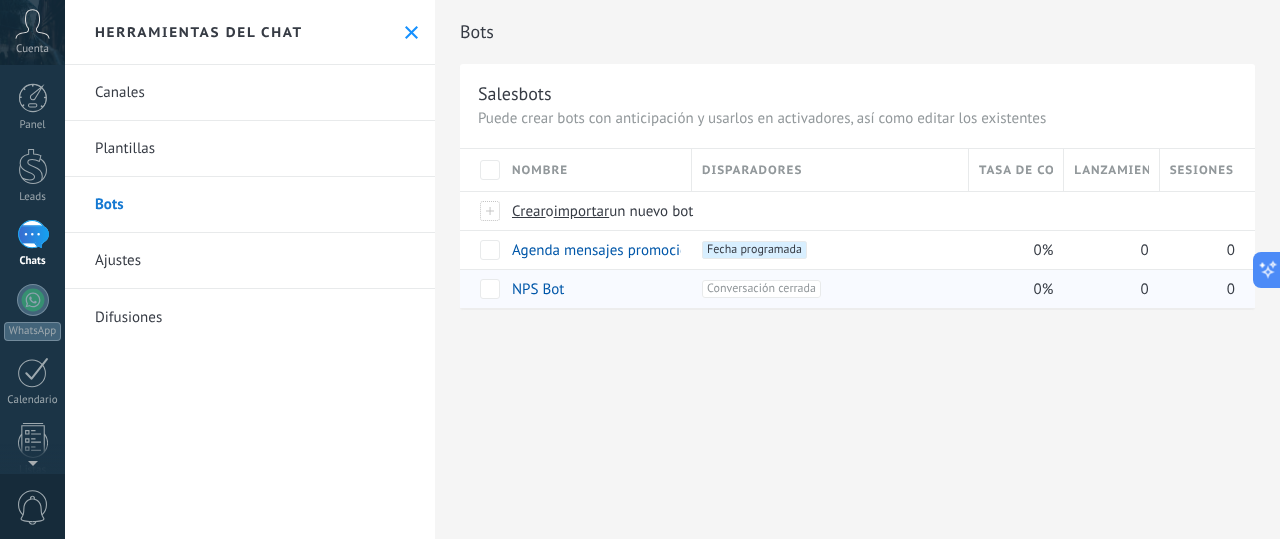 click on "Conversación cerrada +0" at bounding box center [761, 289] 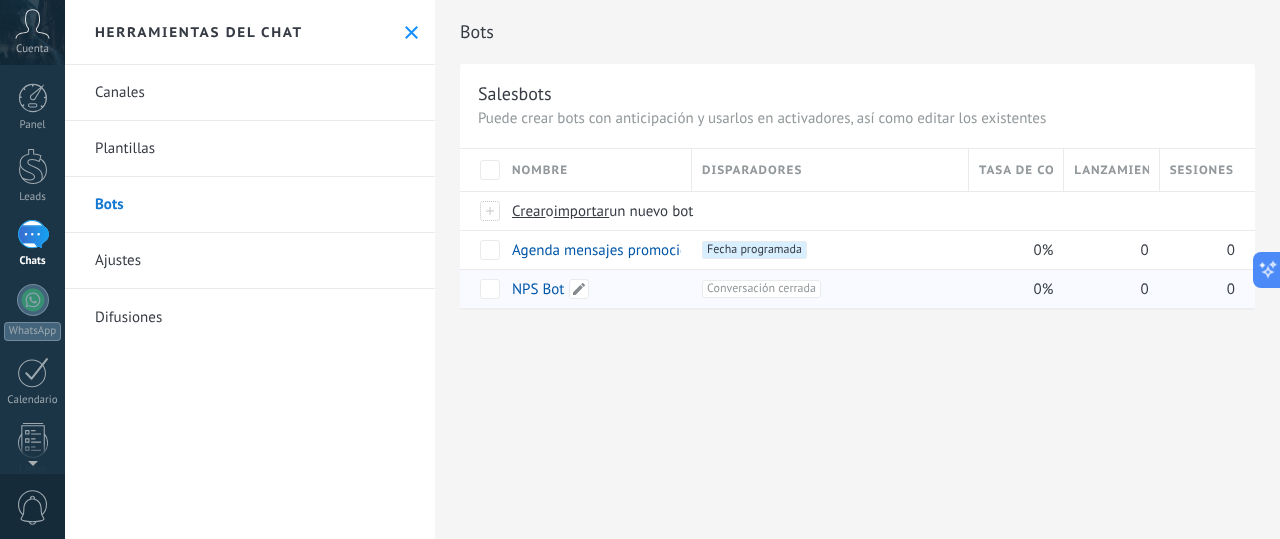 click on "NPS Bot" at bounding box center (538, 289) 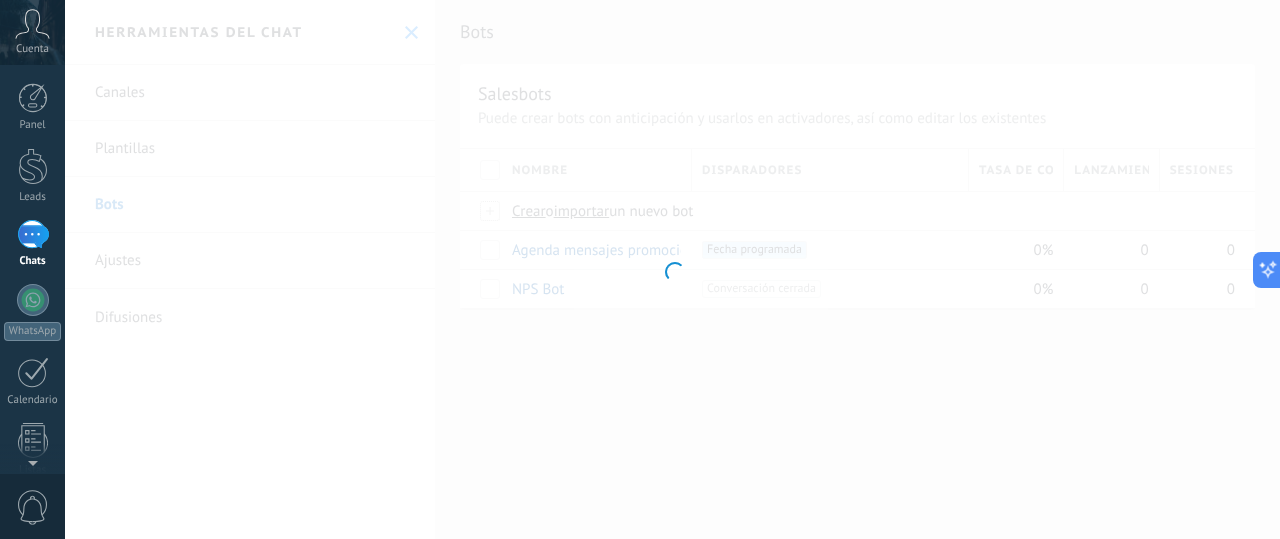 type on "*******" 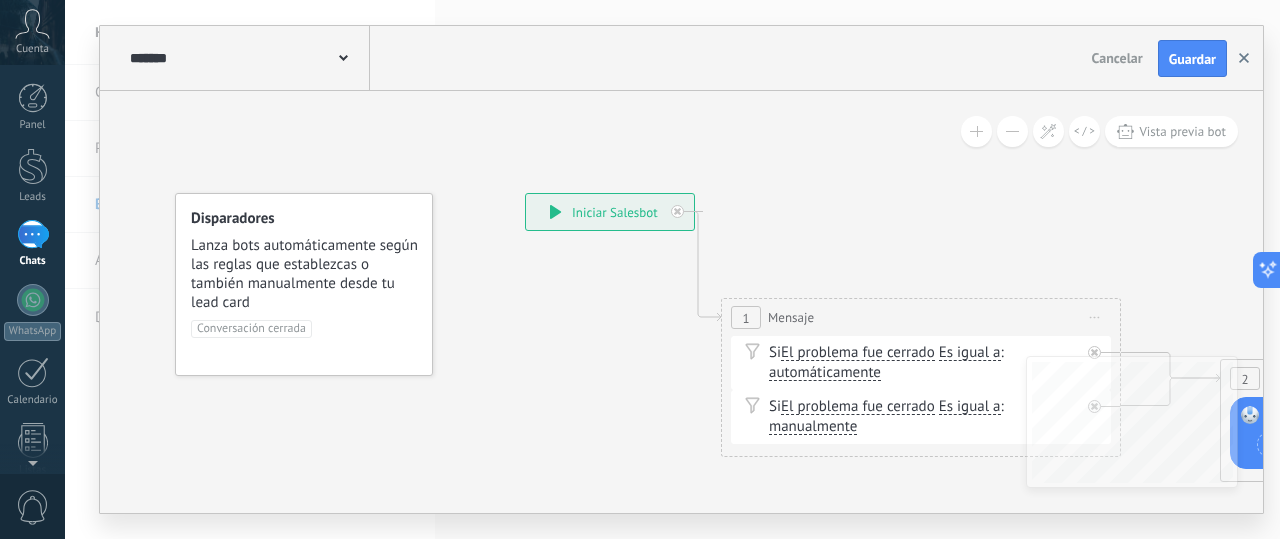 click 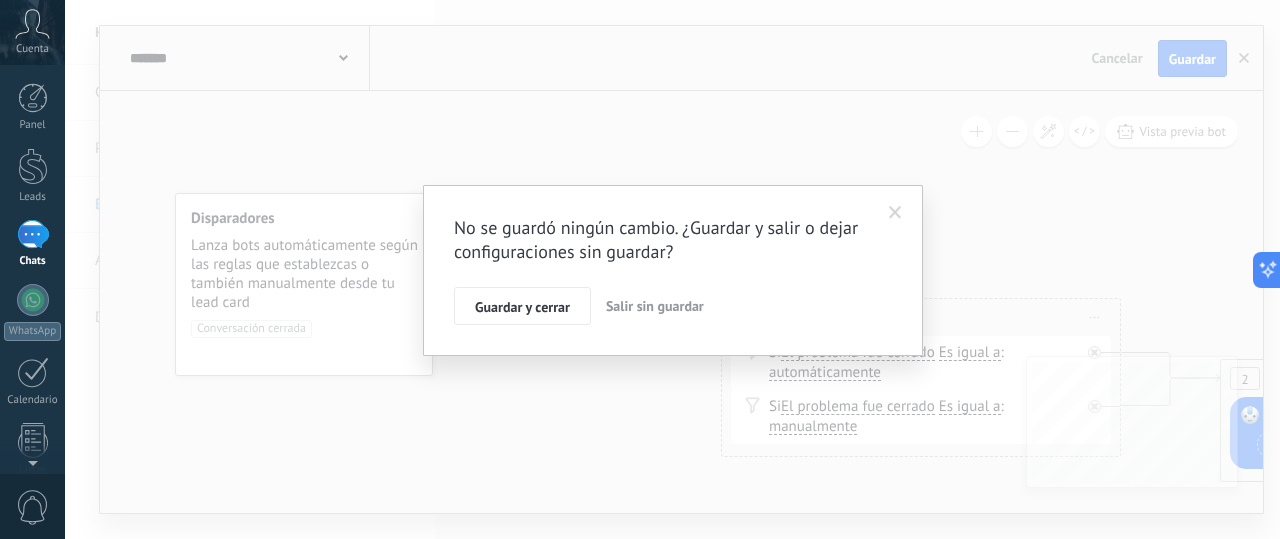 click on "Salir sin guardar" at bounding box center [655, 306] 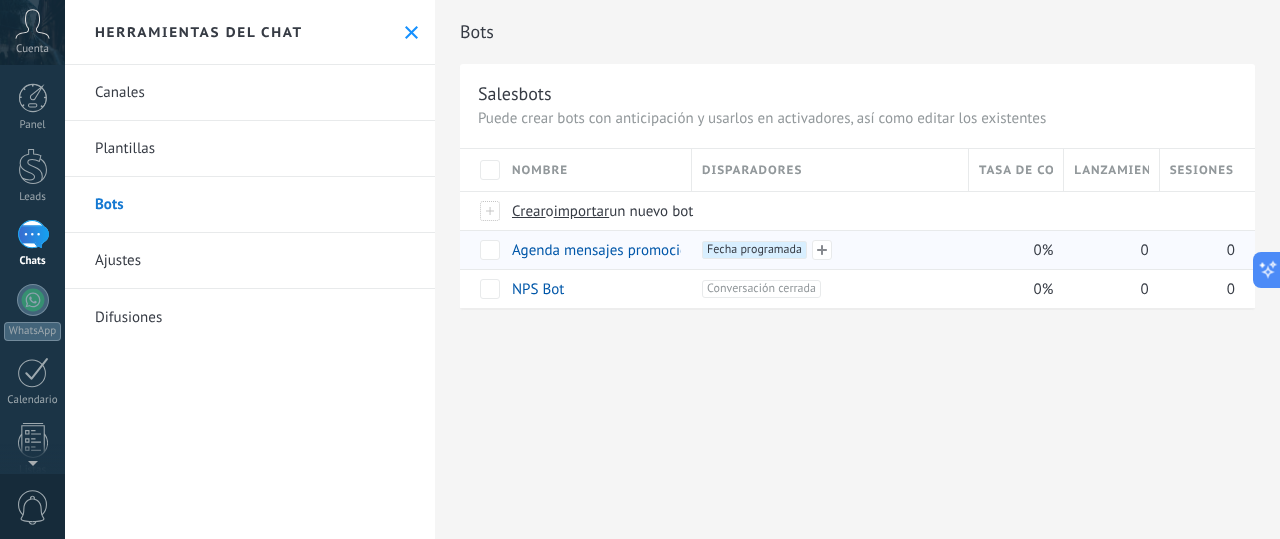 click on "Fecha programada +0" at bounding box center (754, 250) 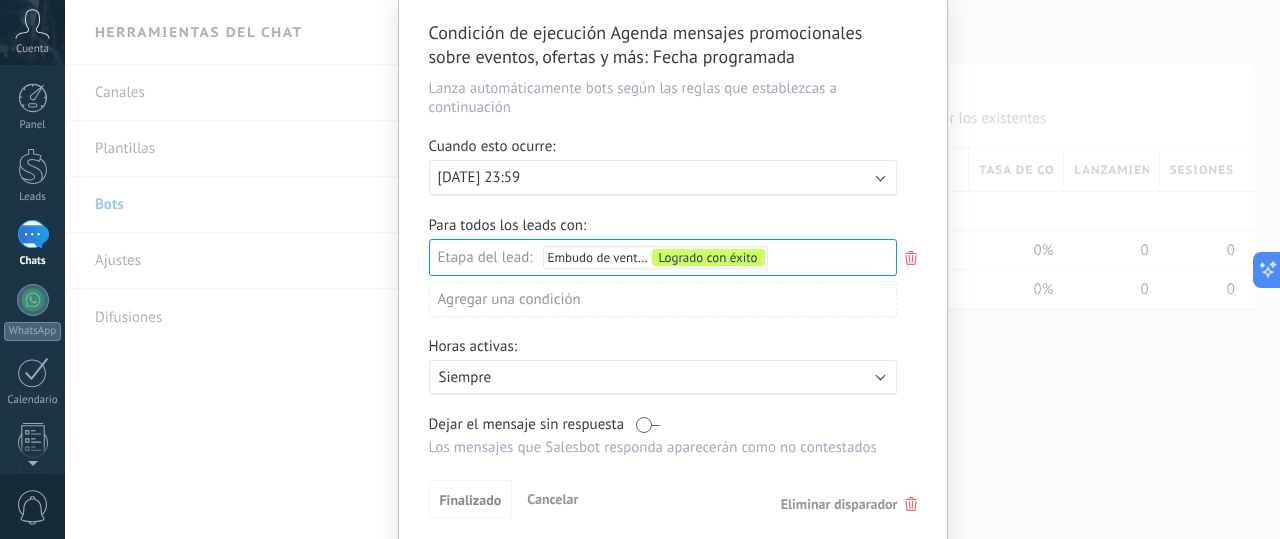 scroll, scrollTop: 116, scrollLeft: 0, axis: vertical 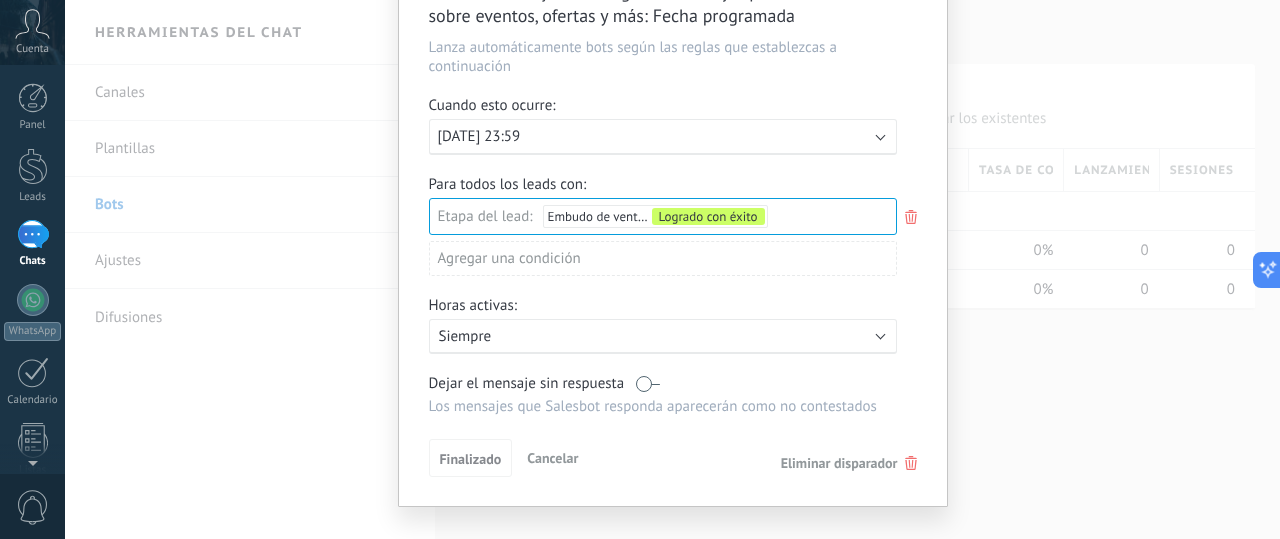 click at bounding box center (648, 383) 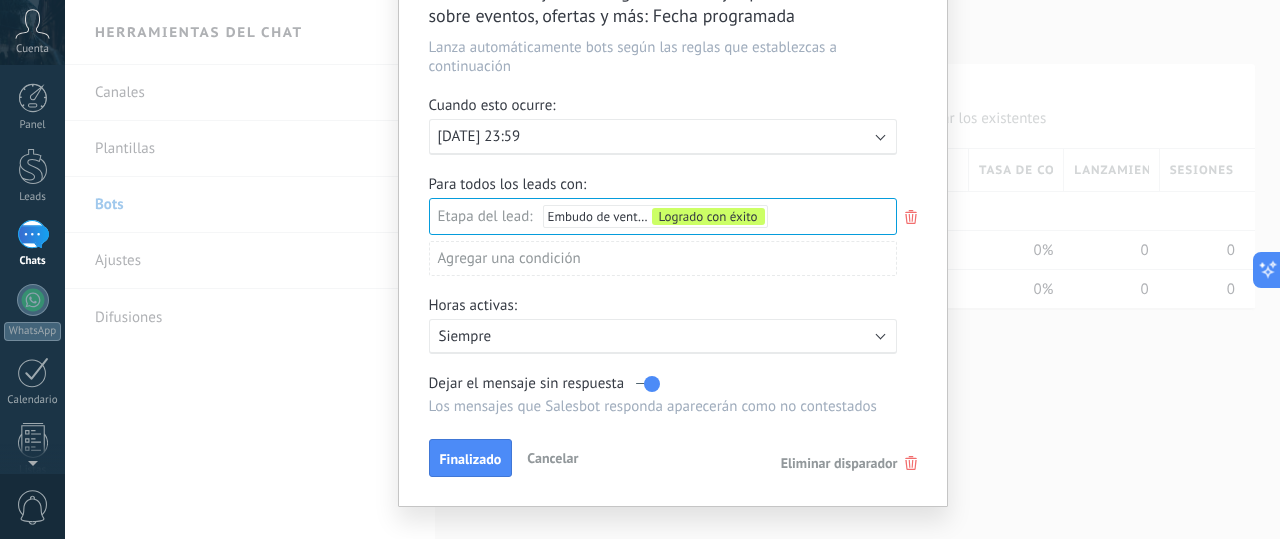click at bounding box center [648, 383] 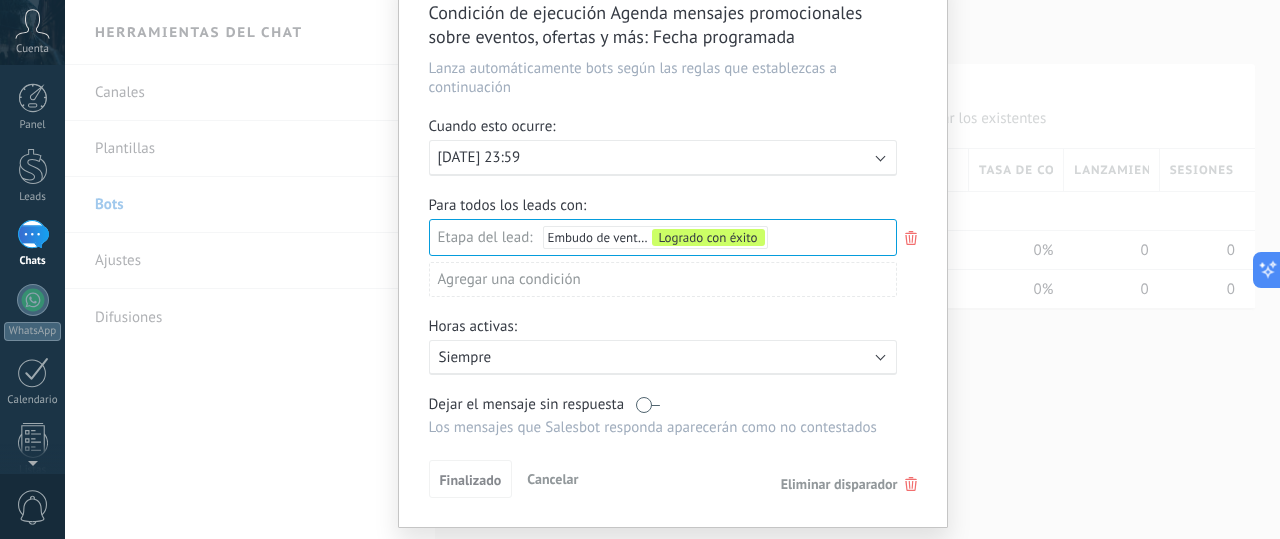 scroll, scrollTop: 149, scrollLeft: 0, axis: vertical 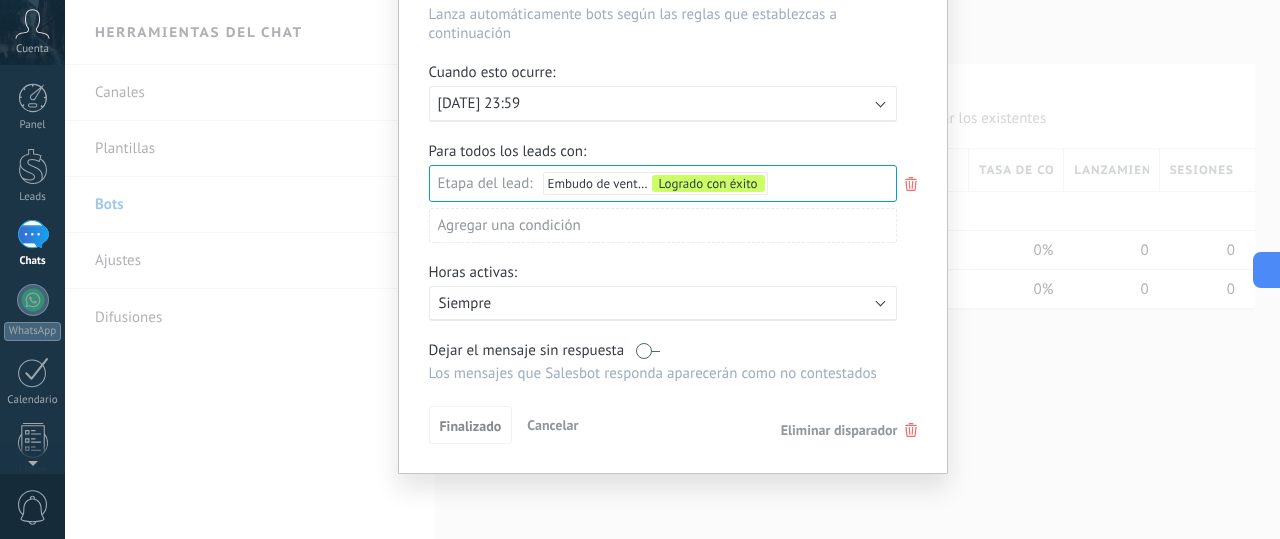 click on "Condición de ejecución Agenda mensajes promocionales sobre eventos, ofertas y más : Fecha programada Lanza automáticamente bots según las reglas que establezcas a continuación Cuando esto ocurre: Ejecutar:  [DATE] 23:59 Para todos los leads con: Etapa del lead: Embudo de ventas Logrado con éxito Incoming leads Contacto inicial Negociación Debate contractual Discusión de contrato Logrado con éxito Venta Perdido Agregar una condición Horas activas: Activo:  Siempre Dejar el mensaje sin respuesta Los mensajes que [PERSON_NAME] responda aparecerán como no contestados Aplicar a todos los leads en esta etapa Finalizado Cancelar Eliminar disparador" at bounding box center [672, 269] 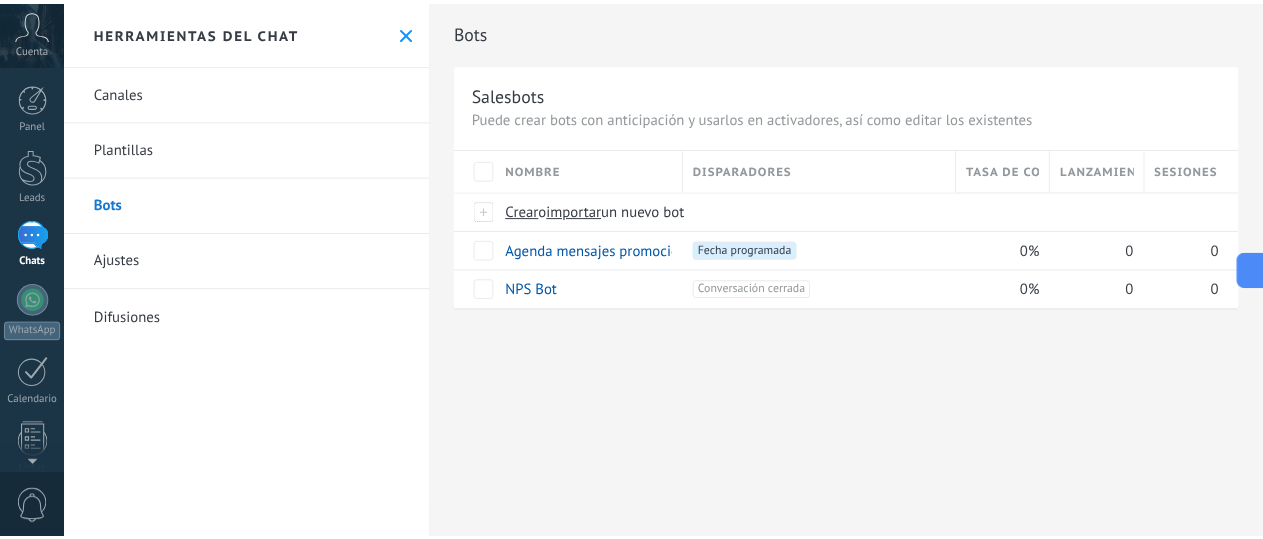 scroll, scrollTop: 0, scrollLeft: 0, axis: both 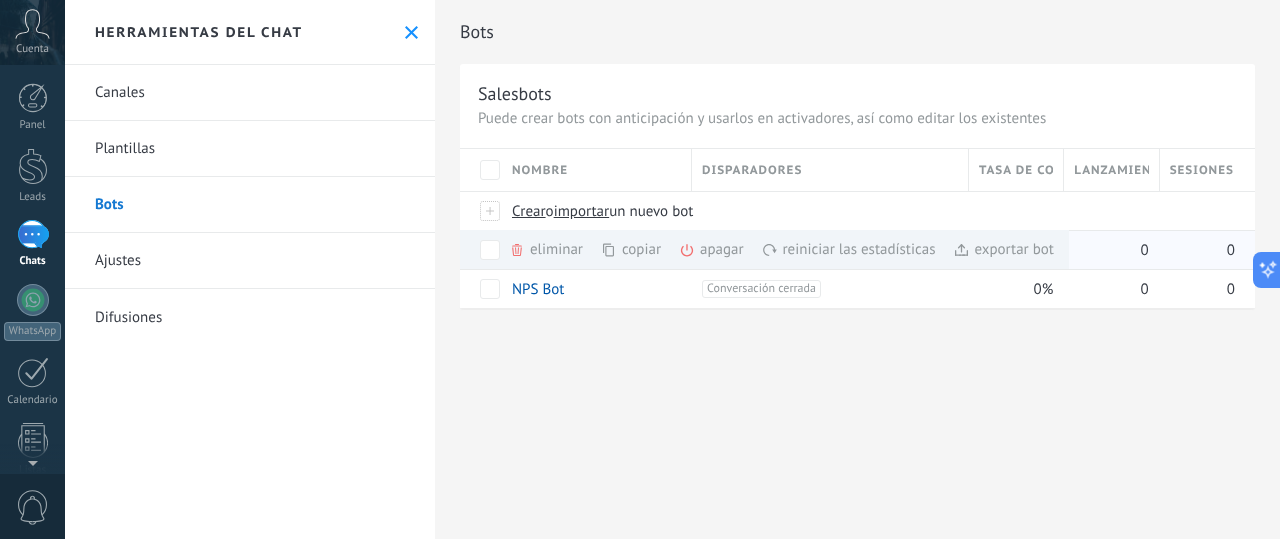 click on "exportar bot màs" at bounding box center [1003, 249] 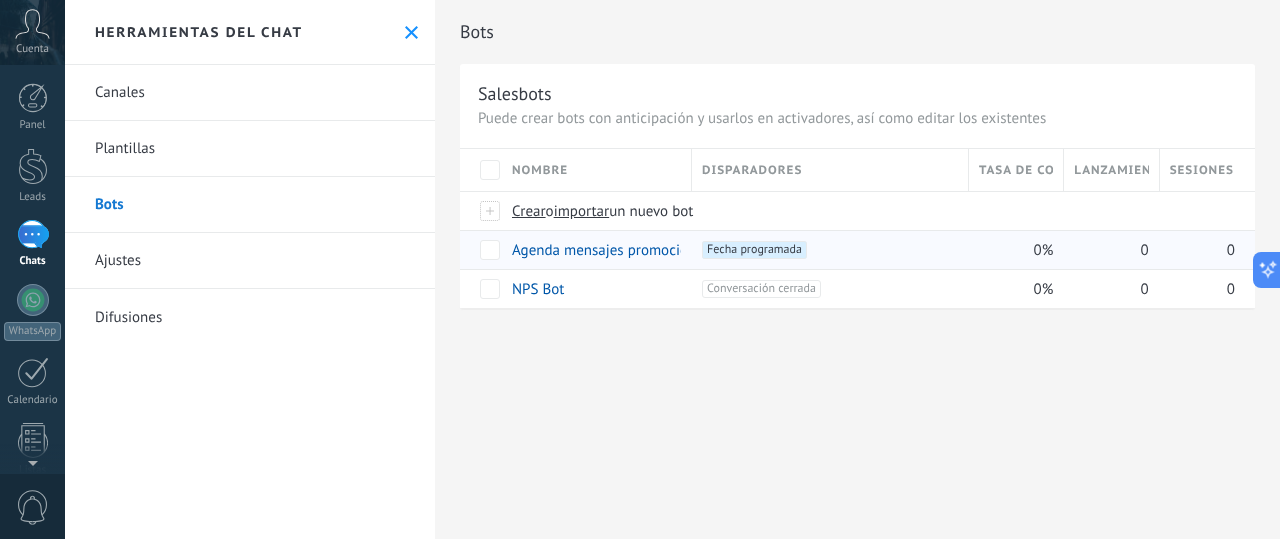 click on "Bots Salesbots Puede crear bots con anticipación y usarlos en activadores, así como editar los existentes Actualizar a Avanzado Nombre Disparadores Tasa de conversión Lanzamientos totales Sesiones activas        Crear  o  importar  un nuevo bot              Agenda mensajes promocionales sobre eventos, ofertas y más +1 Fecha programada +0 0% 0 0        NPS Bot +1 Conversación cerrada +0 0% 0 0 Mostrar más avanzado Potenciar la IA Rusa Inglés Español Portugués Indonesio Turco Inglés Última actualización: Actualizar conjunto de datos Detecta las intenciones de un cliente a partir de las palabras claves que utilizan, y envía automáticamente una plantilla de chat o ejecuta un salesbot. El conjunto de datos de palabras clave se actualiza cada hora, o también puedes actualizarlo manualmente en cualquier momento. Dejar el mensaje sin respuesta Cuando un usuario de Kommo se une a un chat, el bot entrará en modo descanso. Después de  5 minutos 10 minutos 15 minutos 30 minutos 1 hora 6 horas" at bounding box center [857, 269] 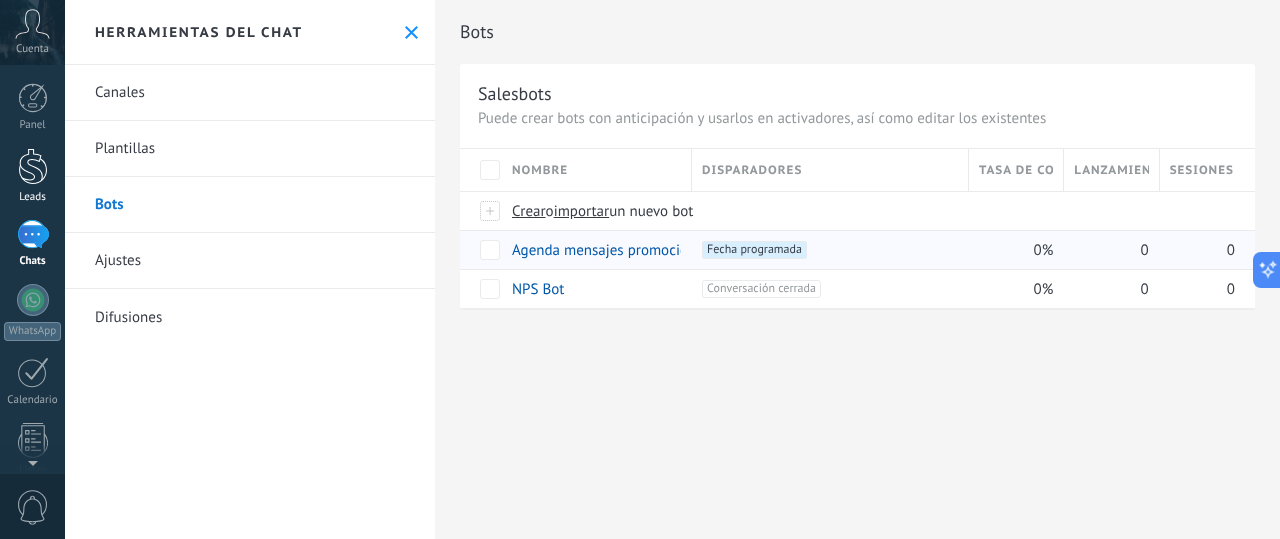 click at bounding box center [33, 166] 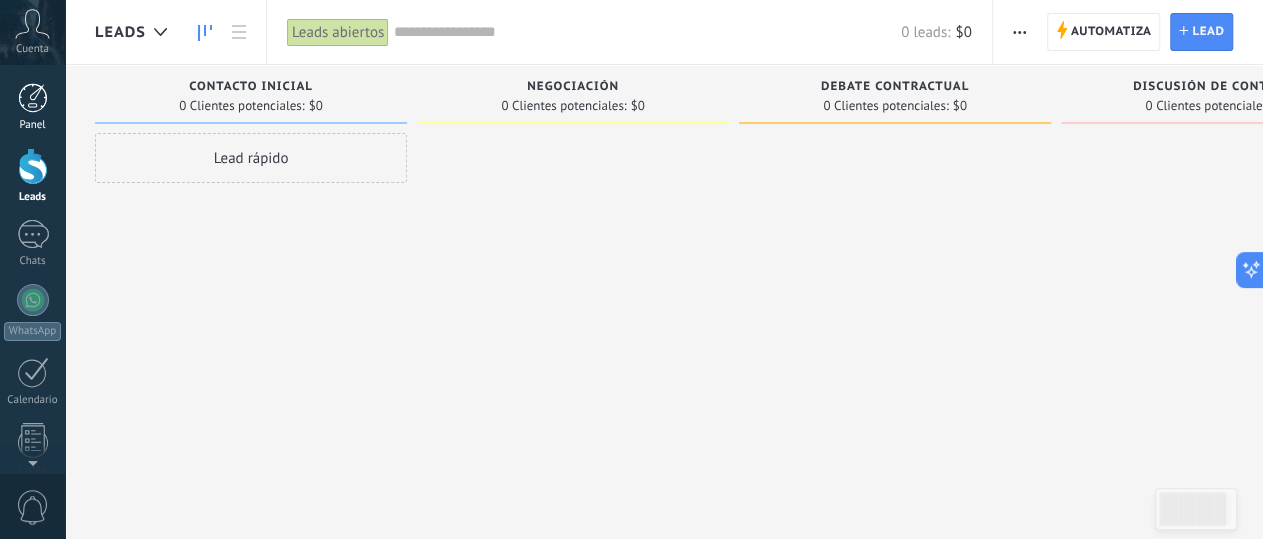 click at bounding box center [33, 98] 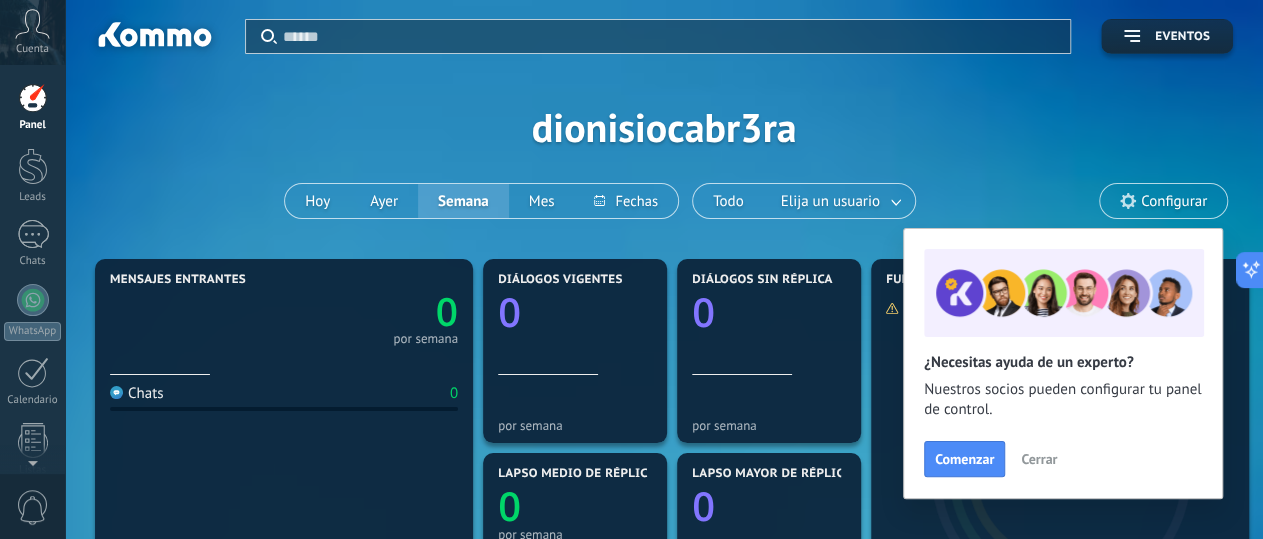 click on "Cerrar" at bounding box center (1039, 459) 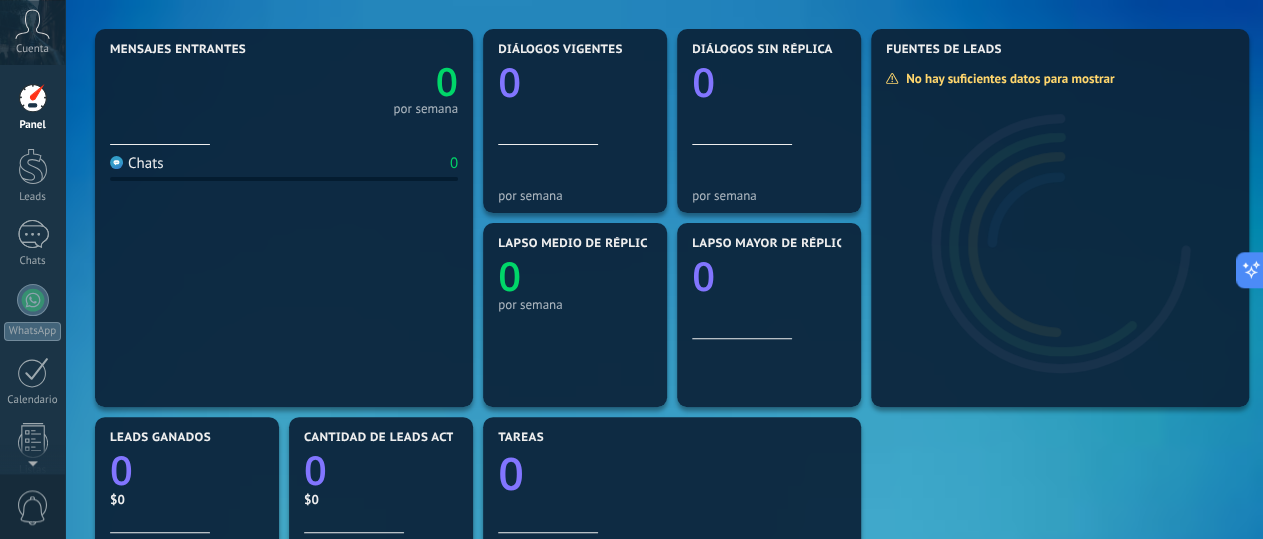 scroll, scrollTop: 104, scrollLeft: 0, axis: vertical 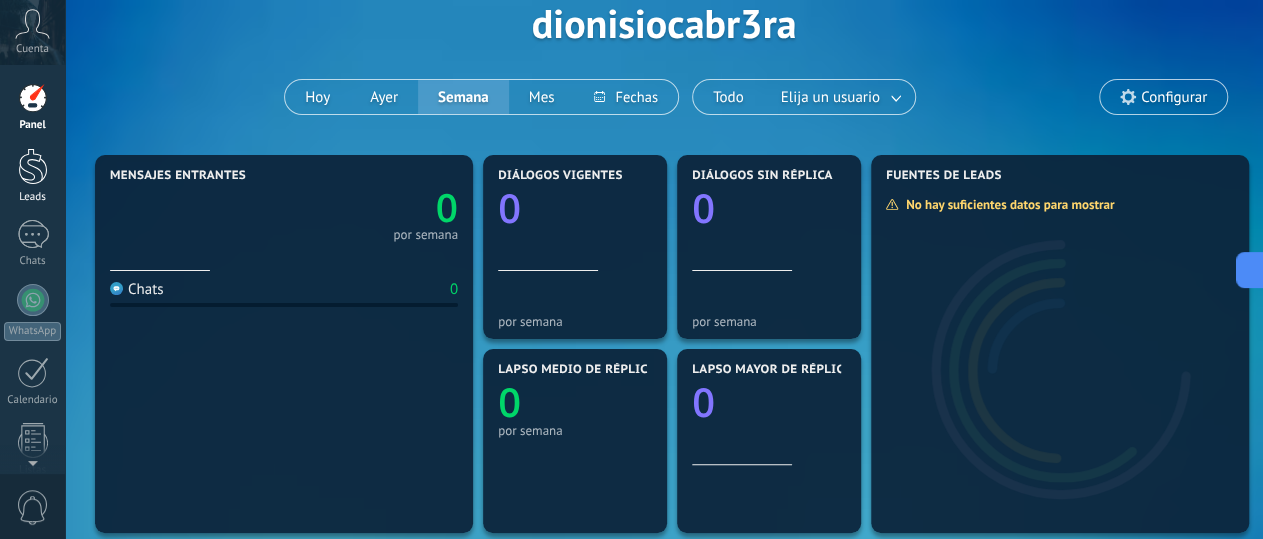 click at bounding box center (33, 166) 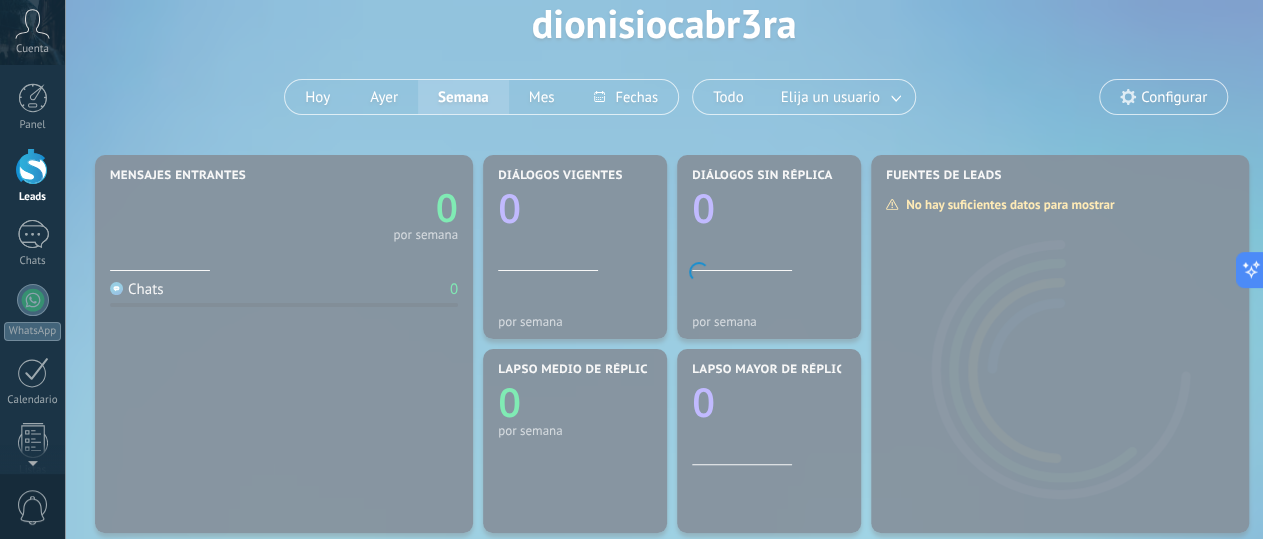 scroll, scrollTop: 0, scrollLeft: 0, axis: both 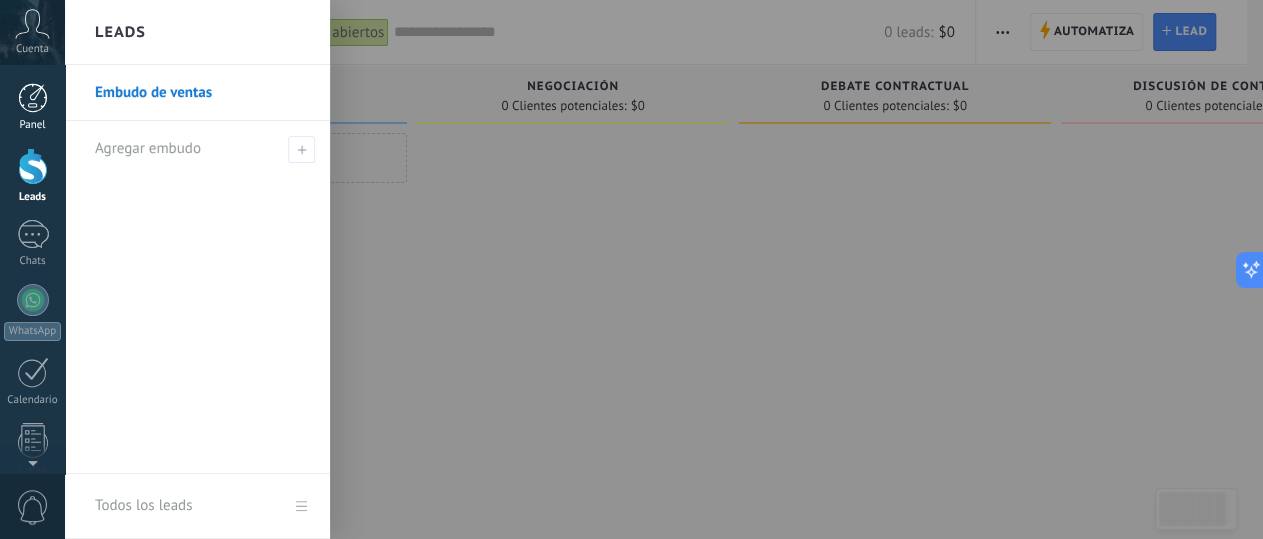 click at bounding box center [33, 98] 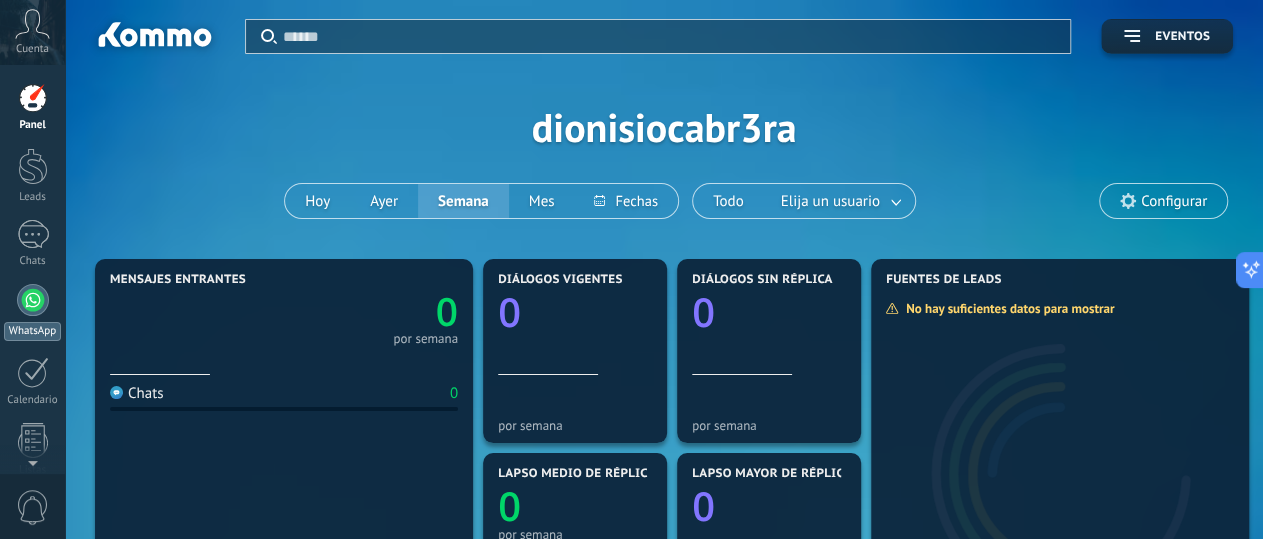 click at bounding box center [33, 300] 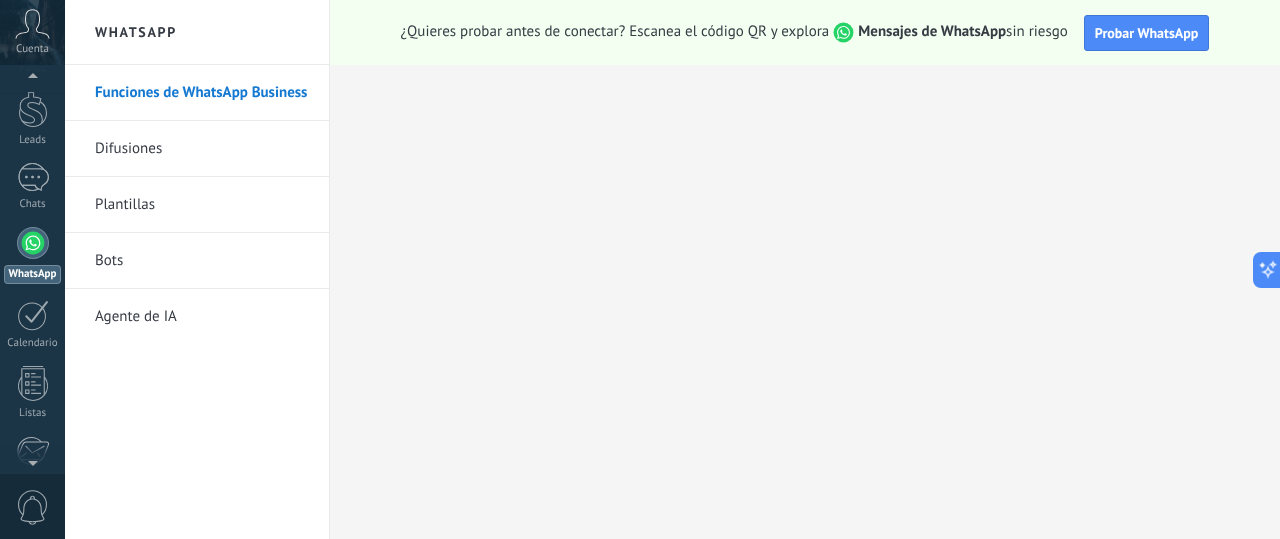 scroll, scrollTop: 57, scrollLeft: 0, axis: vertical 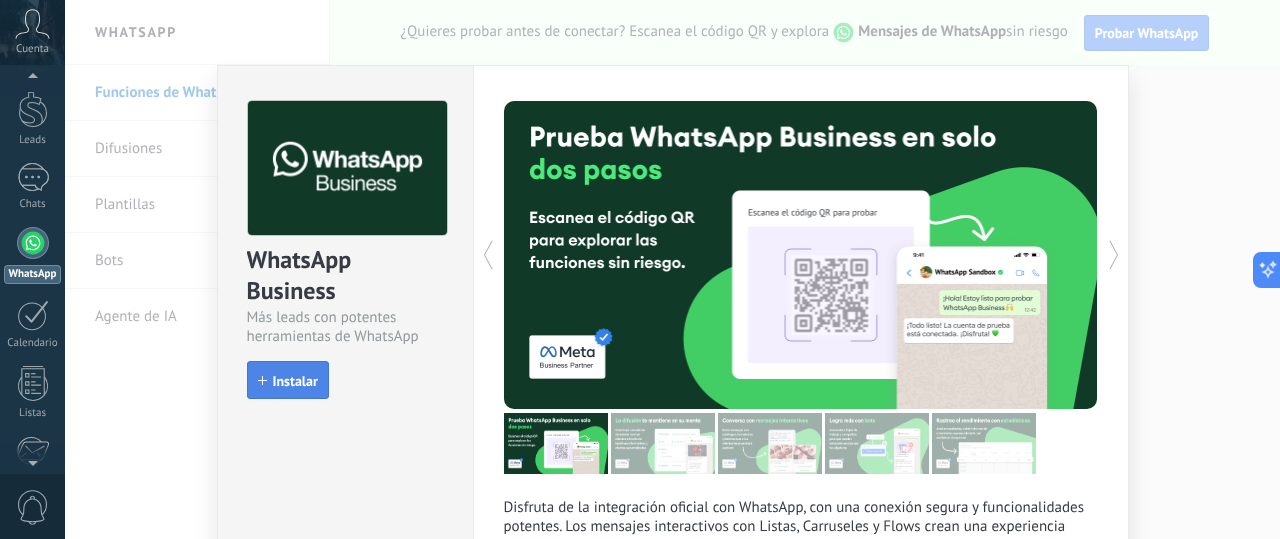 click on "Instalar" at bounding box center (295, 381) 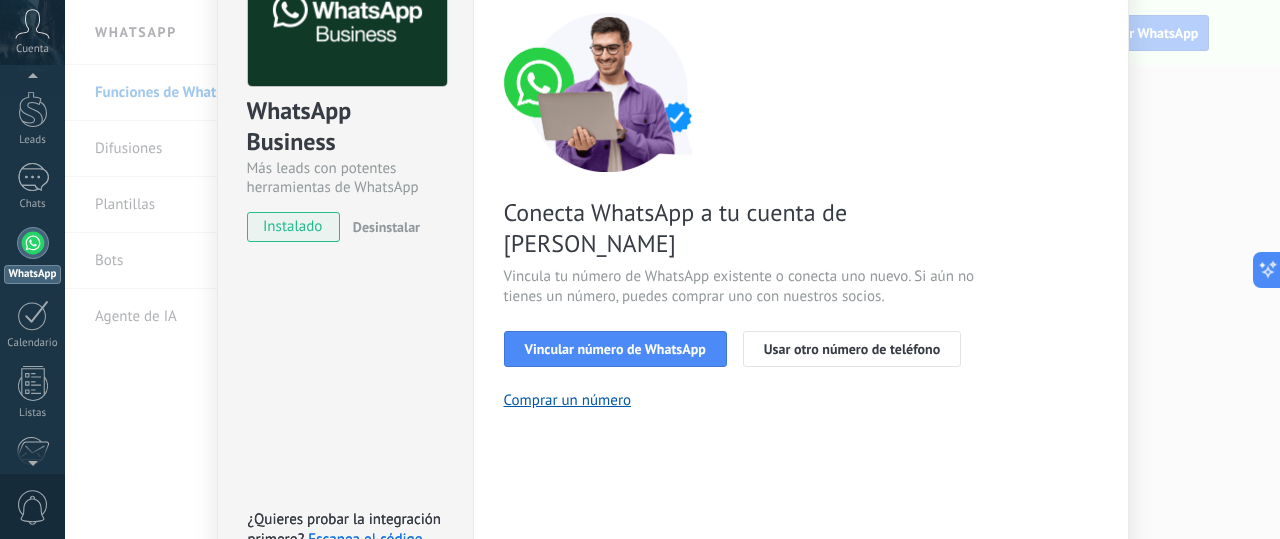 scroll, scrollTop: 116, scrollLeft: 0, axis: vertical 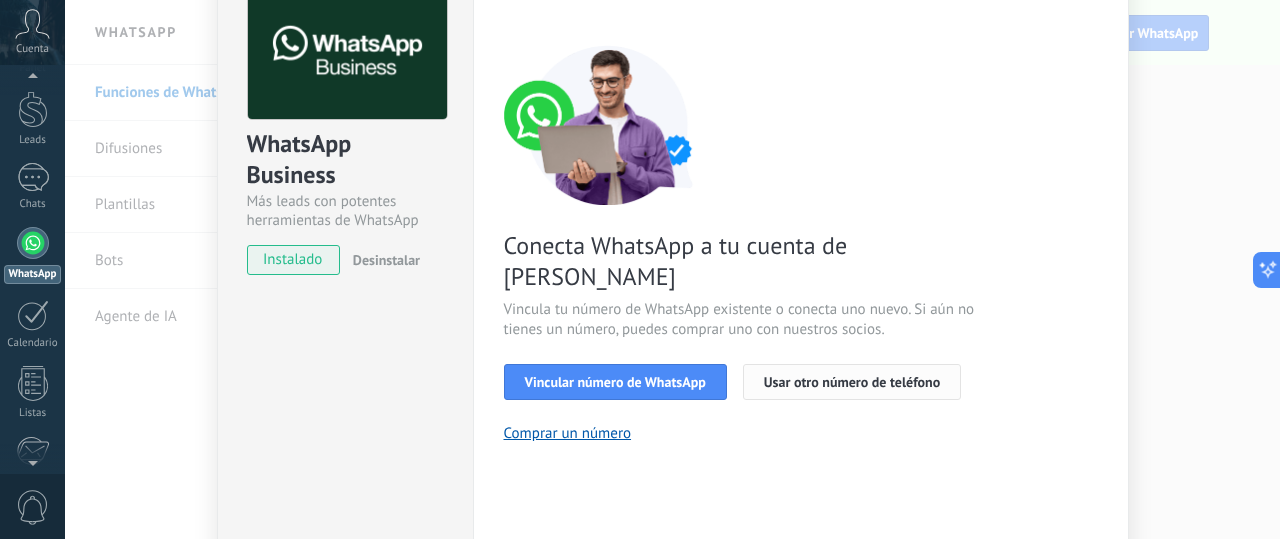 click on "Usar otro número de teléfono" at bounding box center [852, 382] 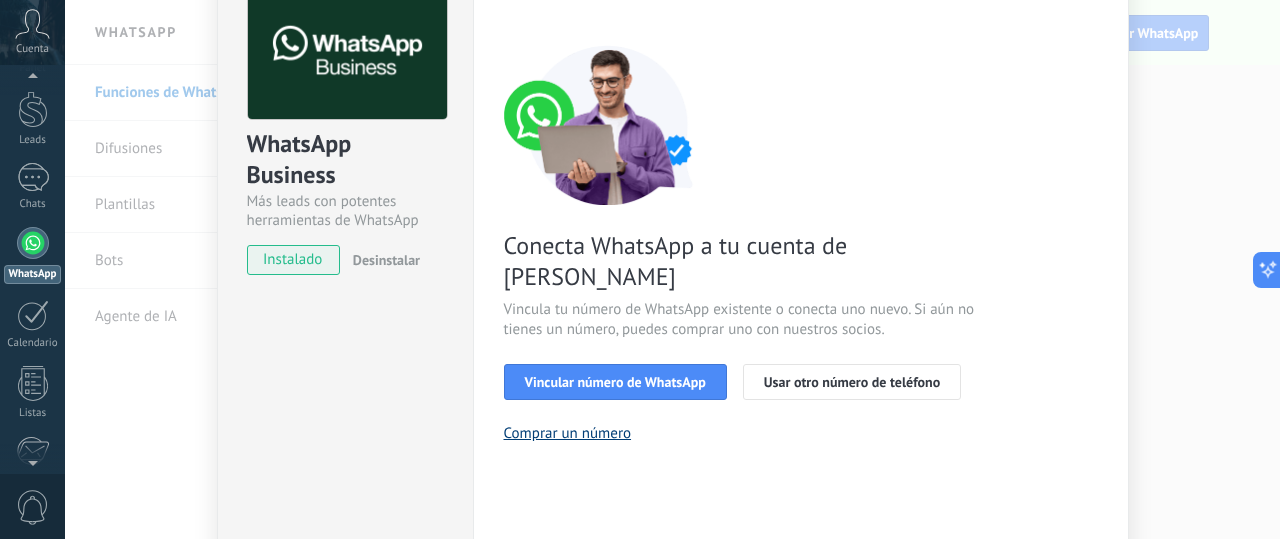 click on "Comprar un número" at bounding box center [568, 433] 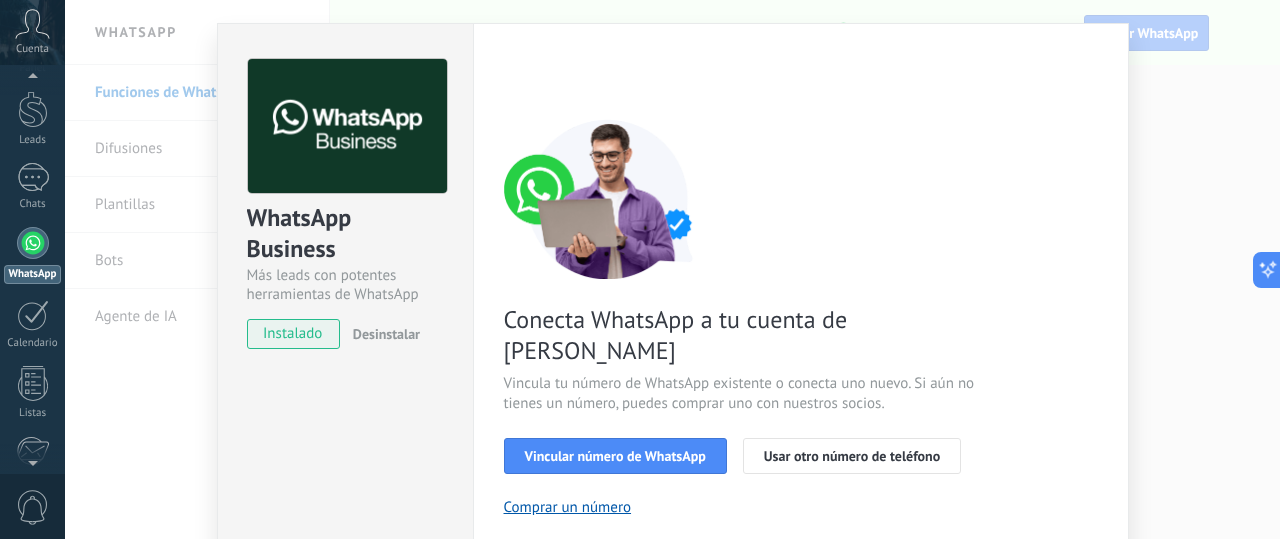 scroll, scrollTop: 0, scrollLeft: 0, axis: both 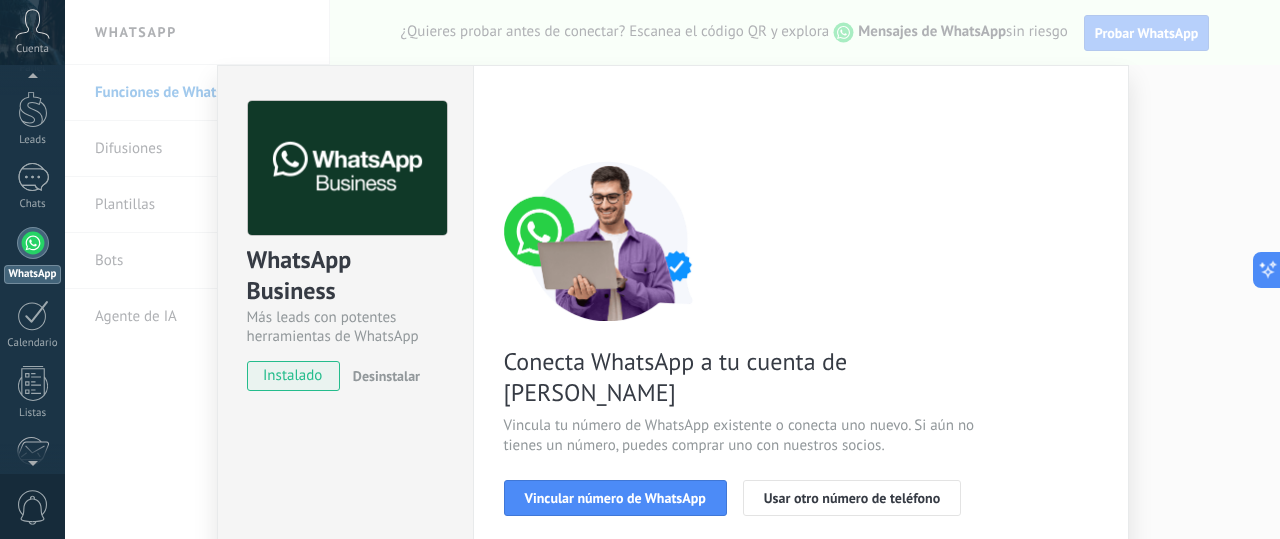 click on "WhatsApp Business Más leads con potentes herramientas de WhatsApp instalado Desinstalar ¿Quieres probar la integración primero?   Escanea el código QR   para ver cómo funciona. ¿Quieres probar la integración primero?   Escanea el código QR   para ver cómo funciona. Configuraciones Autorizaciones Esta pestaña registra a los usuarios que han concedido acceso a las integración a esta cuenta. Si deseas remover la posibilidad que un usuario pueda enviar solicitudes a la cuenta en nombre de esta integración, puedes revocar el acceso. Si el acceso a todos los usuarios es revocado, la integración dejará de funcionar. Esta aplicacion está instalada, pero nadie le ha dado acceso aun. WhatsApp Cloud API más _:  Guardar < Volver 1 Seleccionar aplicación 2 Conectar Facebook  3 Finalizar configuración Conecta WhatsApp a tu cuenta de Kommo Vincula tu número de WhatsApp existente o conecta uno nuevo. Si aún no tienes un número, puedes comprar uno con nuestros socios. Vincular número de WhatsApp" at bounding box center (672, 269) 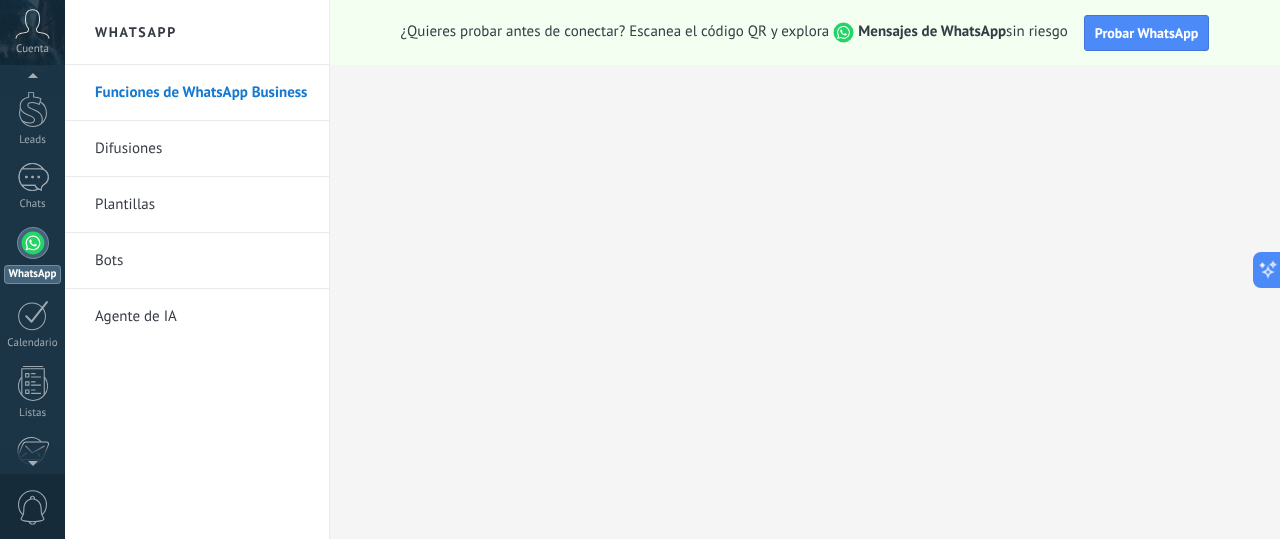 click on "Difusiones" at bounding box center [202, 149] 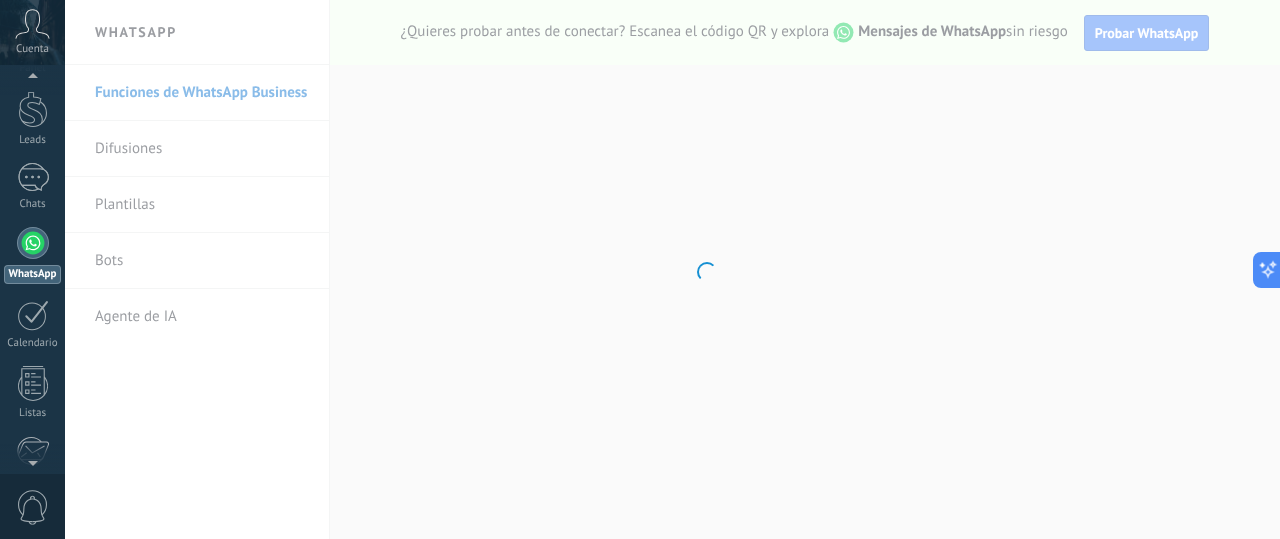 scroll, scrollTop: 57, scrollLeft: 0, axis: vertical 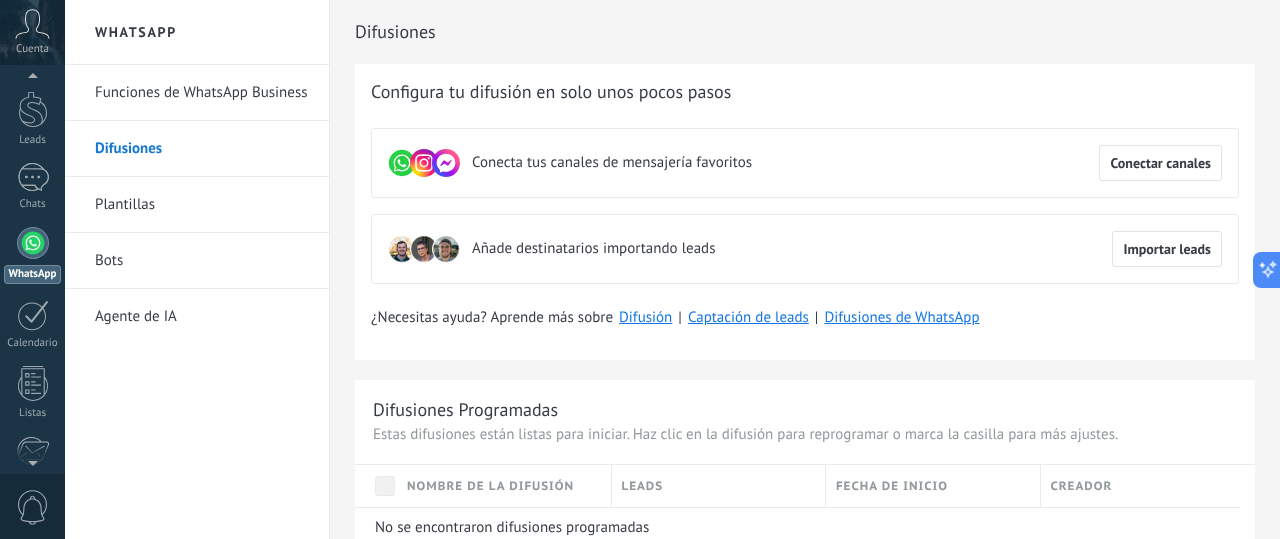 click on "Funciones de WhatsApp Business" at bounding box center [202, 93] 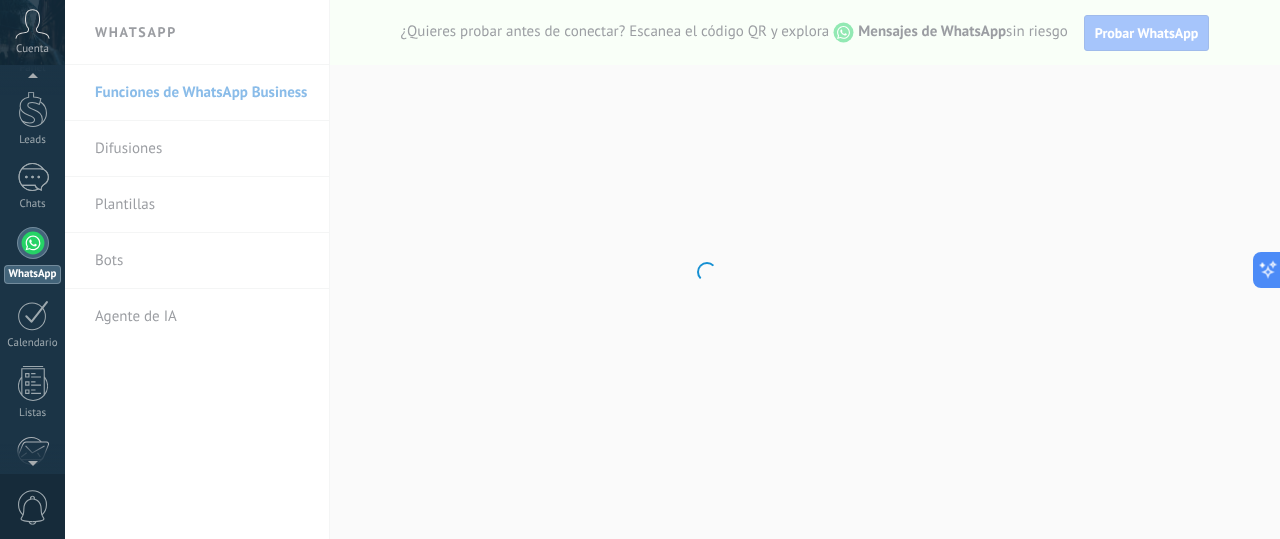 scroll, scrollTop: 57, scrollLeft: 0, axis: vertical 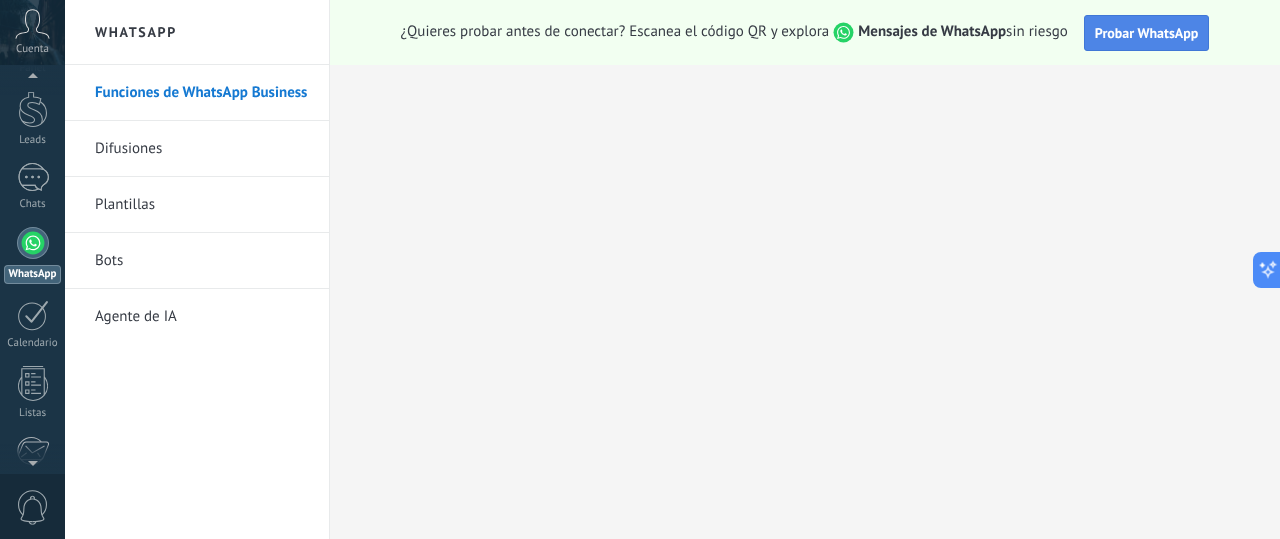 click on "Probar WhatsApp" at bounding box center [1147, 33] 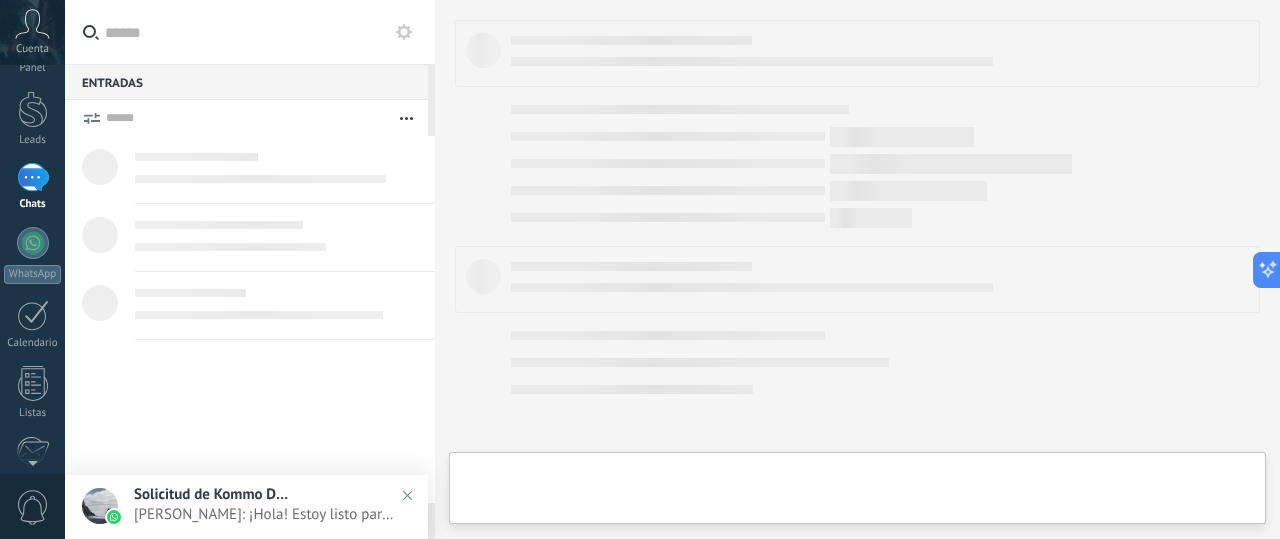 scroll, scrollTop: 0, scrollLeft: 0, axis: both 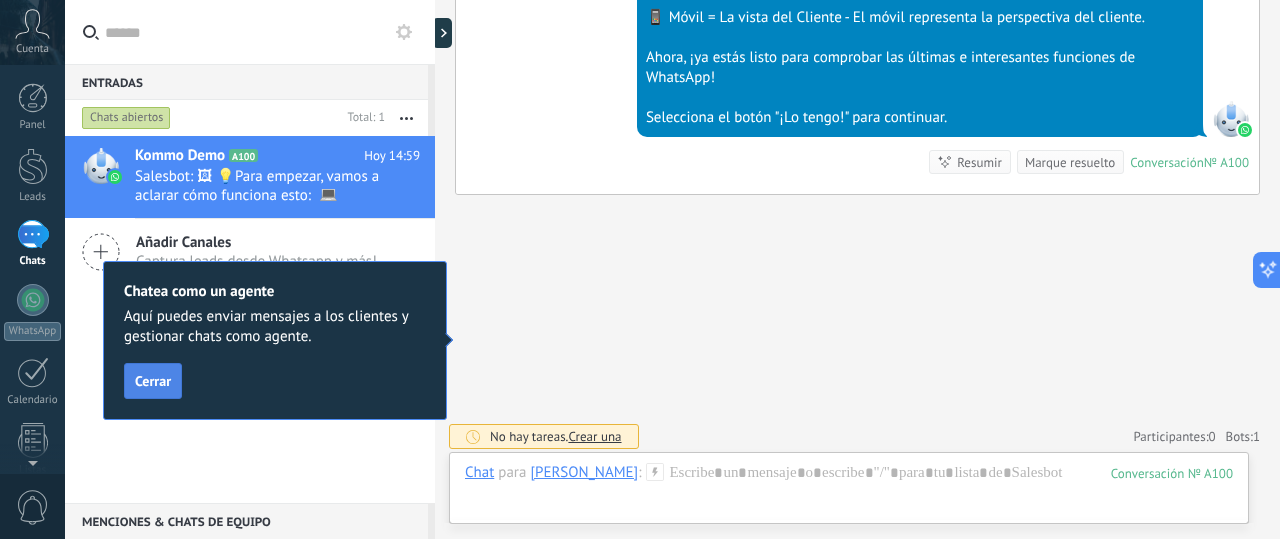 click on "Cerrar" at bounding box center (153, 381) 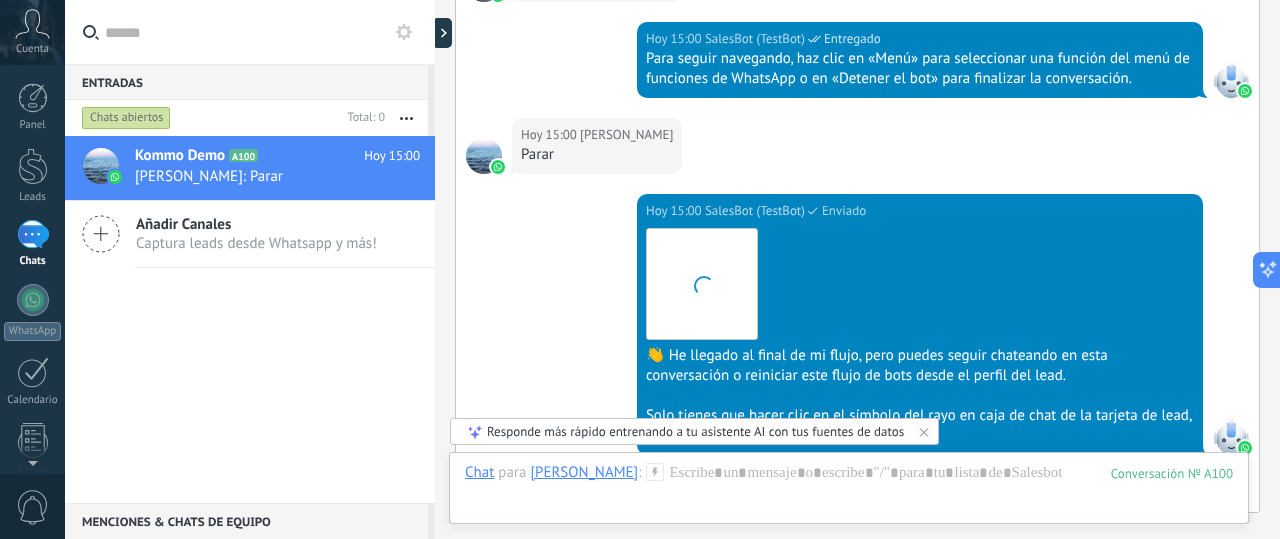 scroll, scrollTop: 1867, scrollLeft: 0, axis: vertical 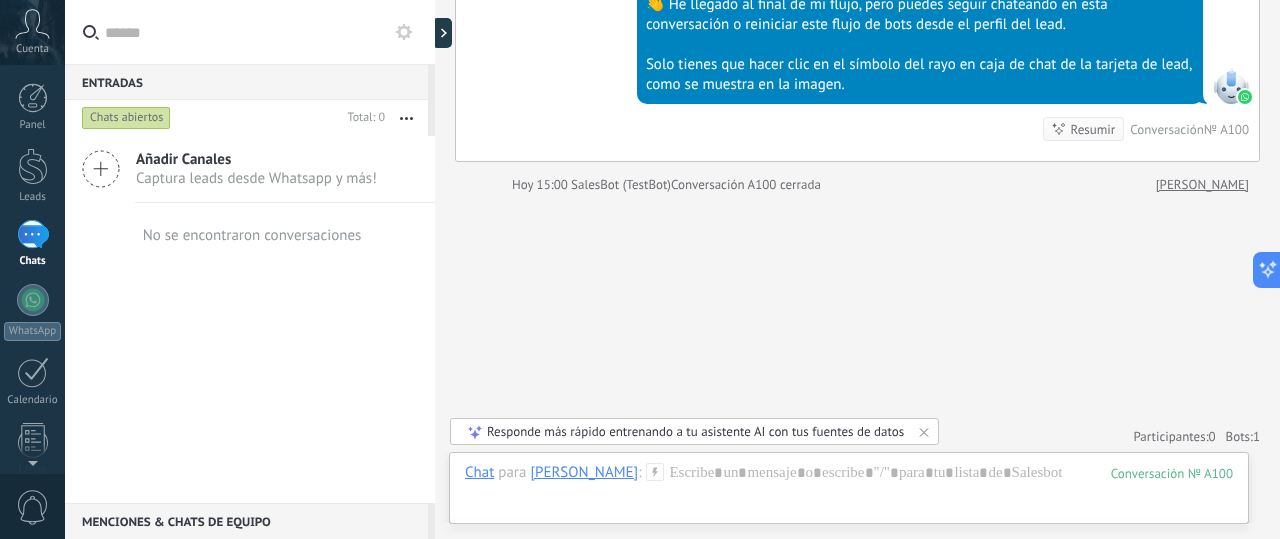 click on "Captura leads desde Whatsapp y más!" at bounding box center (256, 178) 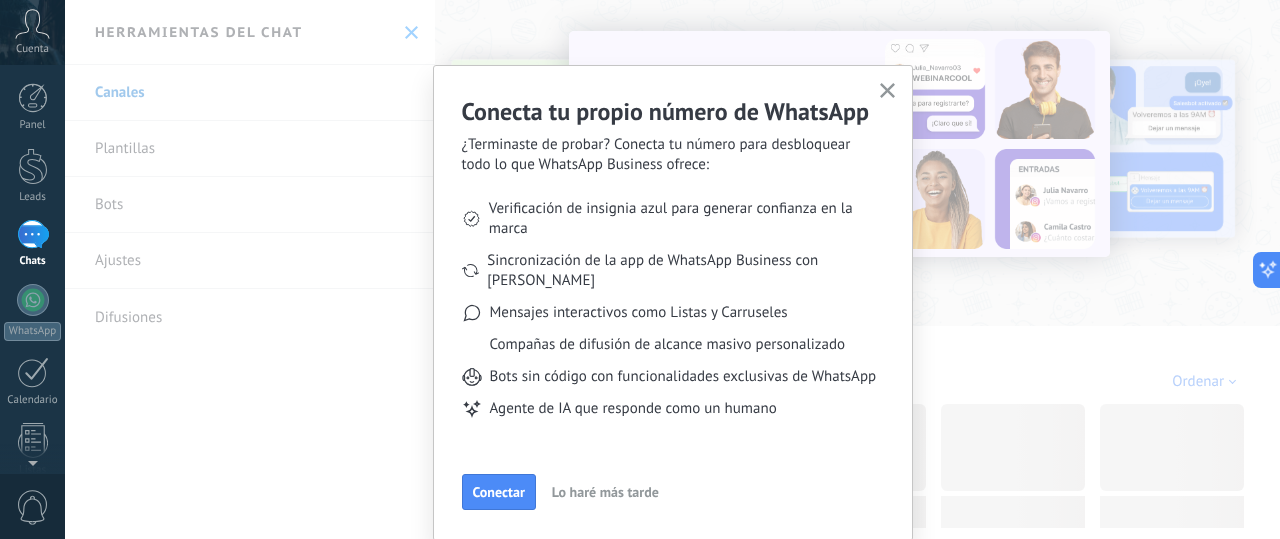 scroll, scrollTop: 30, scrollLeft: 0, axis: vertical 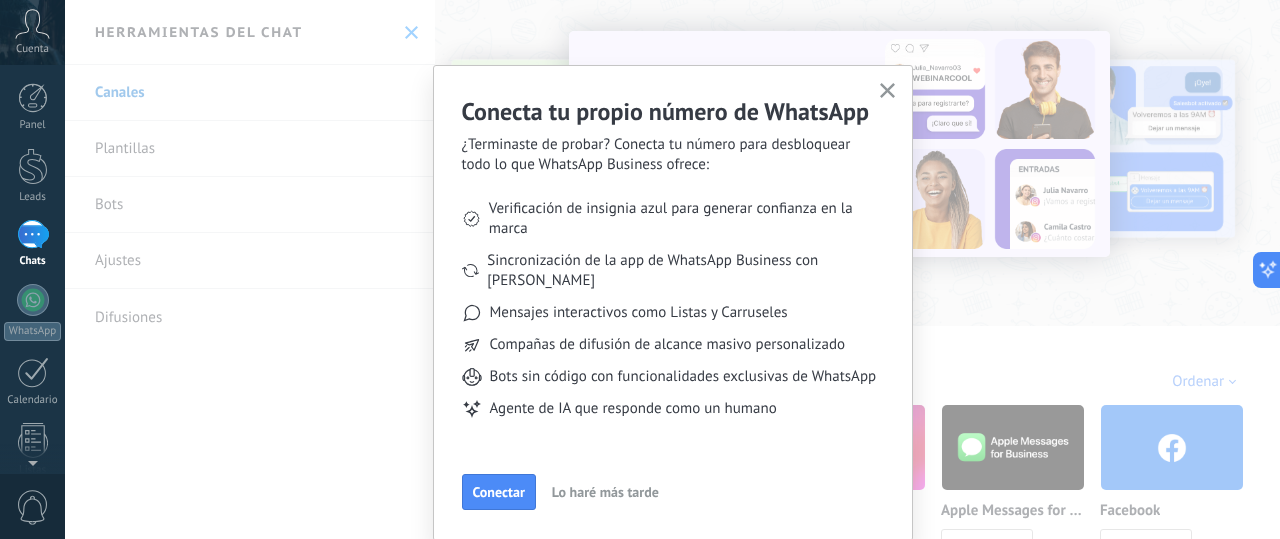 click on "Lo haré más tarde" at bounding box center [605, 492] 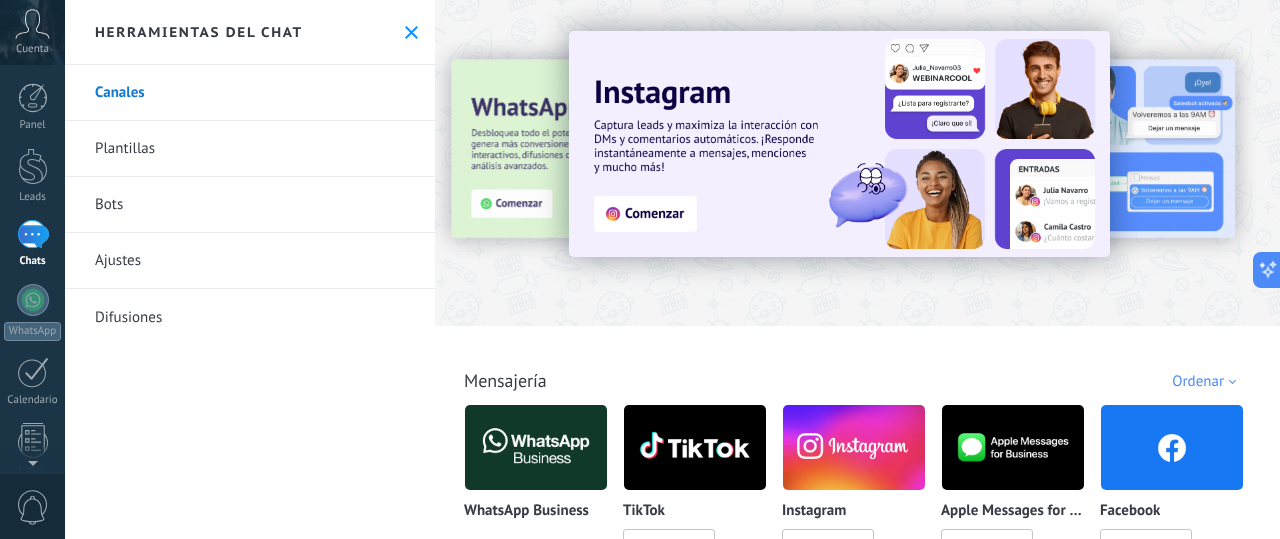 scroll, scrollTop: 30, scrollLeft: 0, axis: vertical 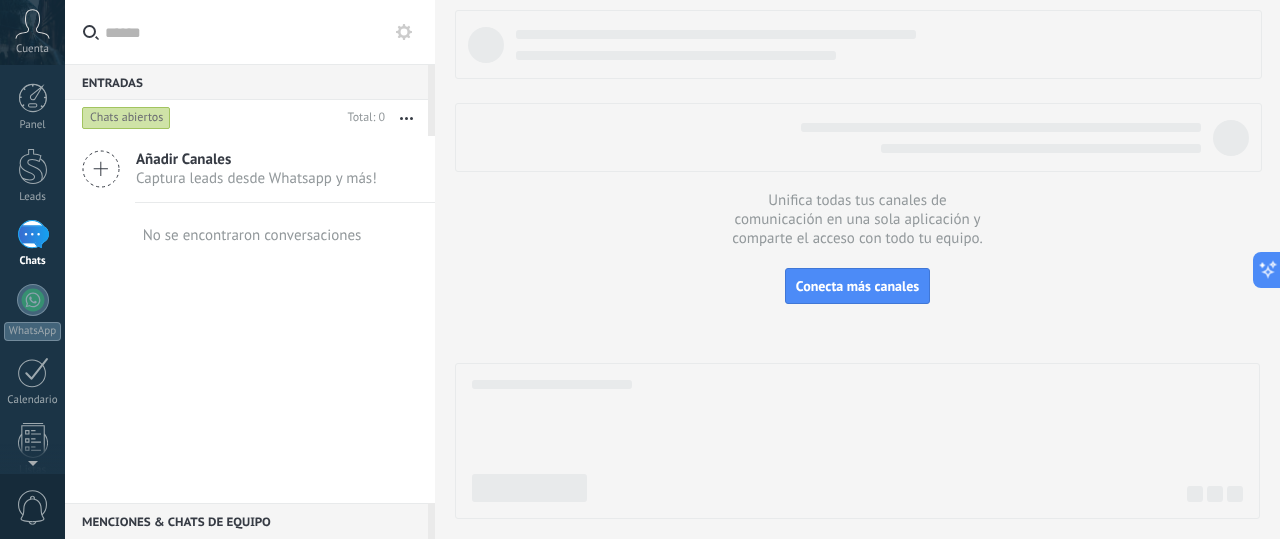 click on "Captura leads desde Whatsapp y más!" at bounding box center (256, 178) 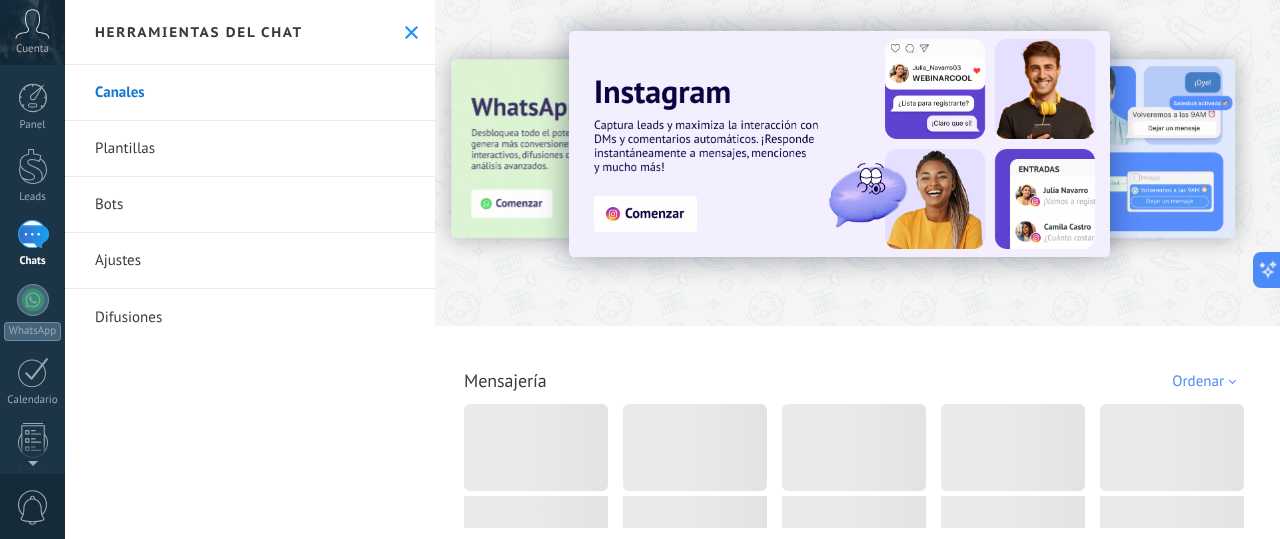 click on "Plantillas" at bounding box center [250, 149] 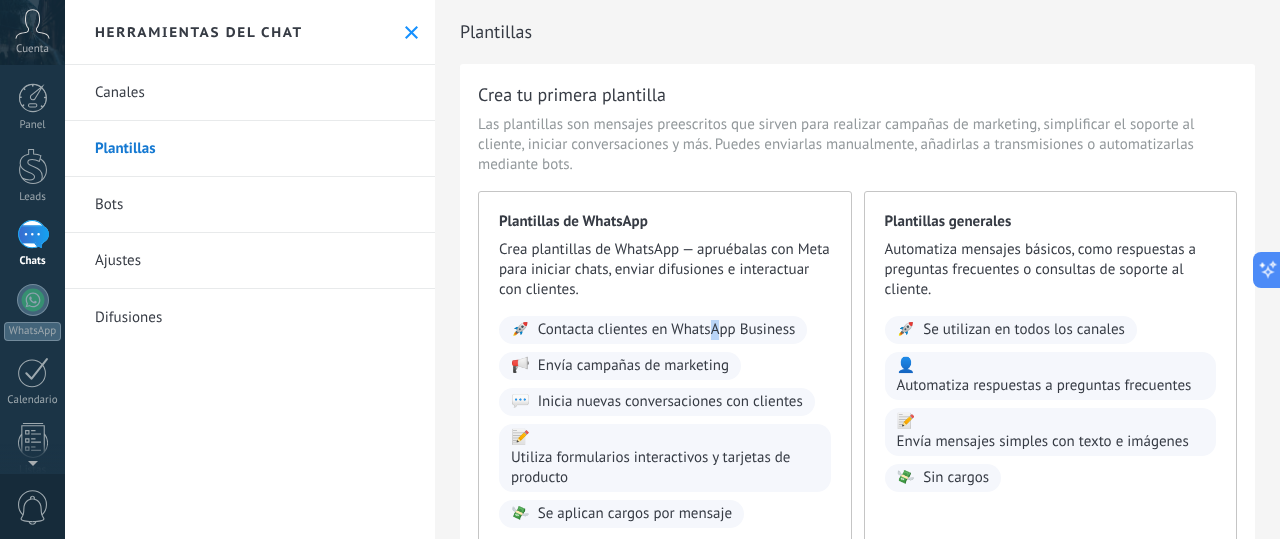 click on "Contacta clientes en WhatsApp Business" at bounding box center (667, 330) 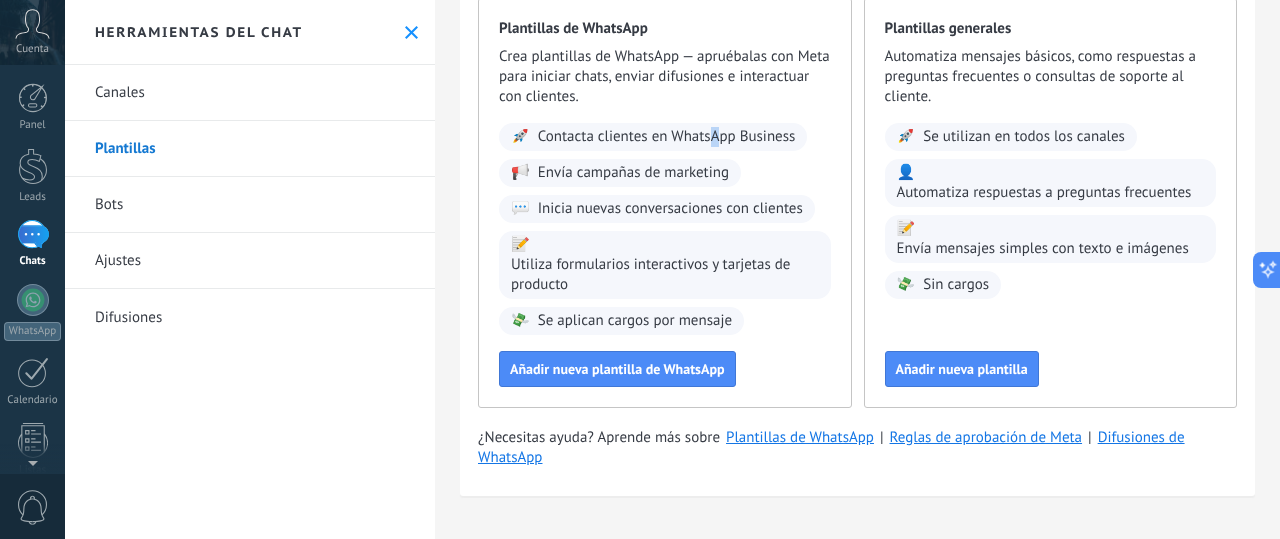 scroll, scrollTop: 94, scrollLeft: 0, axis: vertical 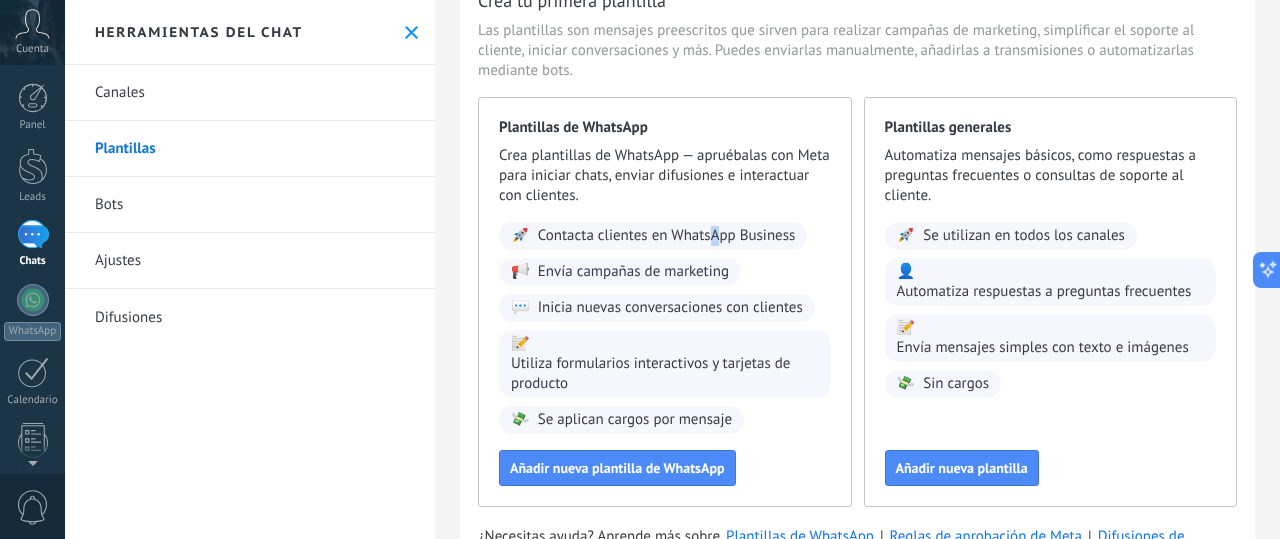 click on "Bots" at bounding box center (250, 205) 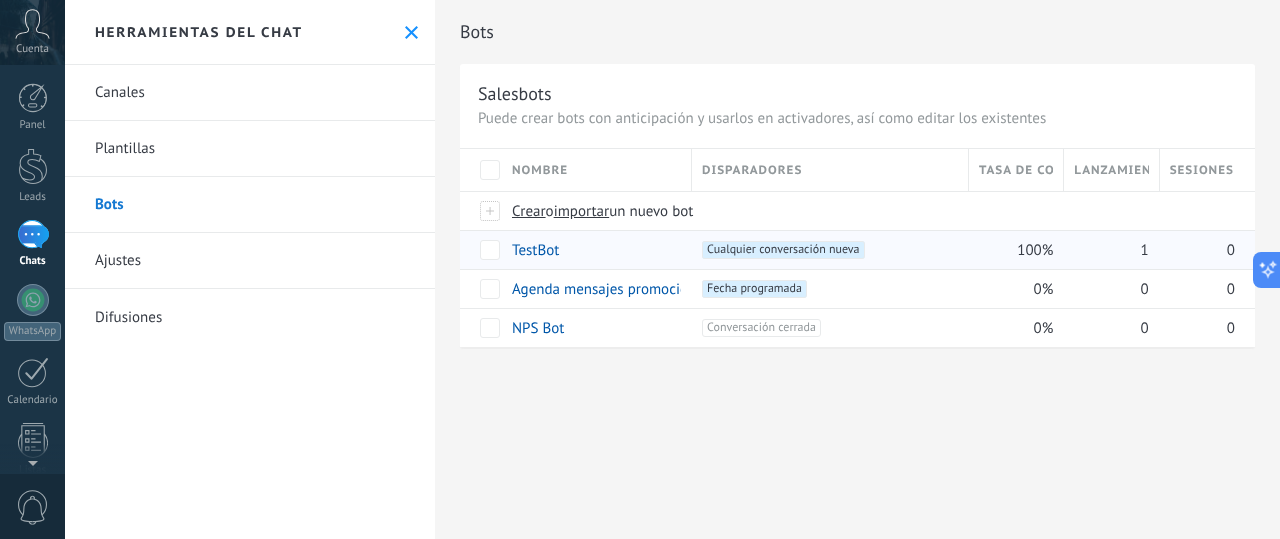 click on "Cualquier conversación nueva +0" at bounding box center (783, 250) 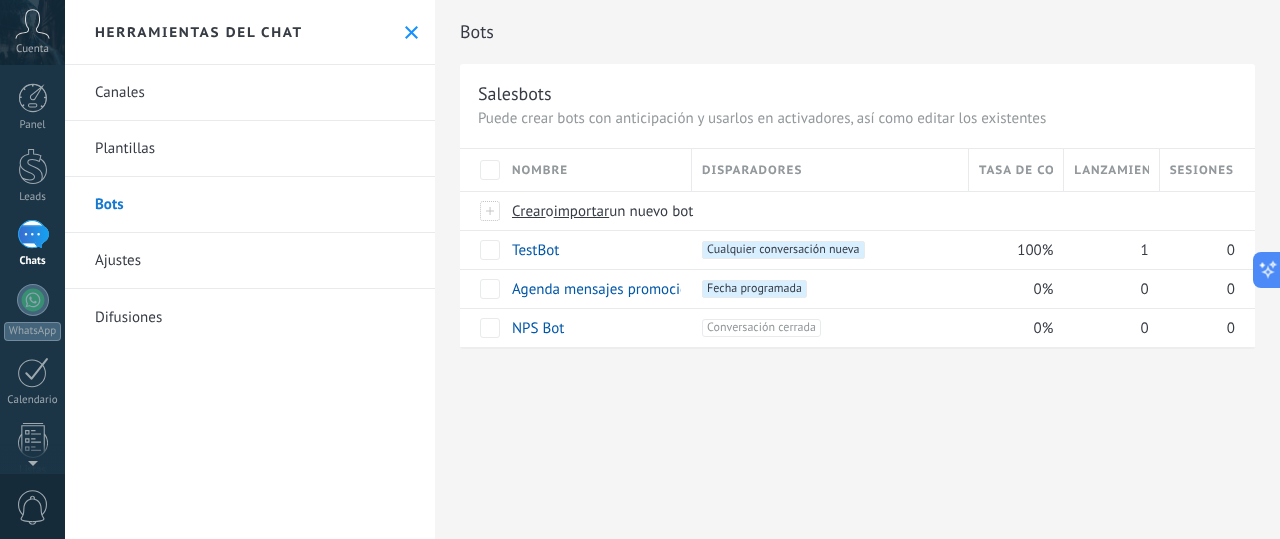 type on "**********" 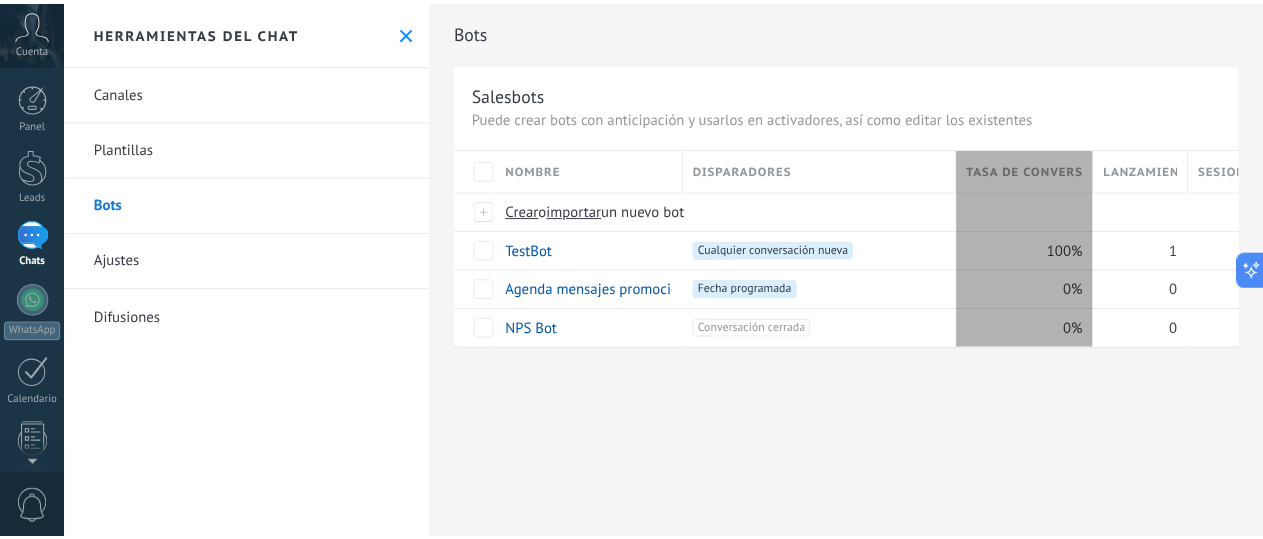 scroll, scrollTop: 30, scrollLeft: 0, axis: vertical 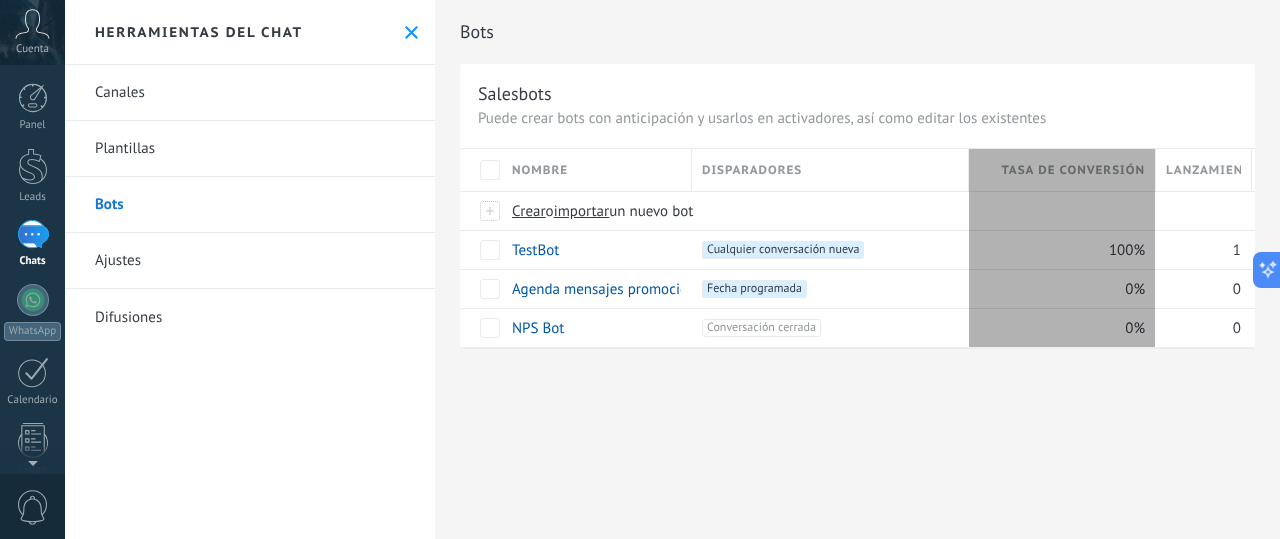 drag, startPoint x: 1061, startPoint y: 168, endPoint x: 1153, endPoint y: 174, distance: 92.19544 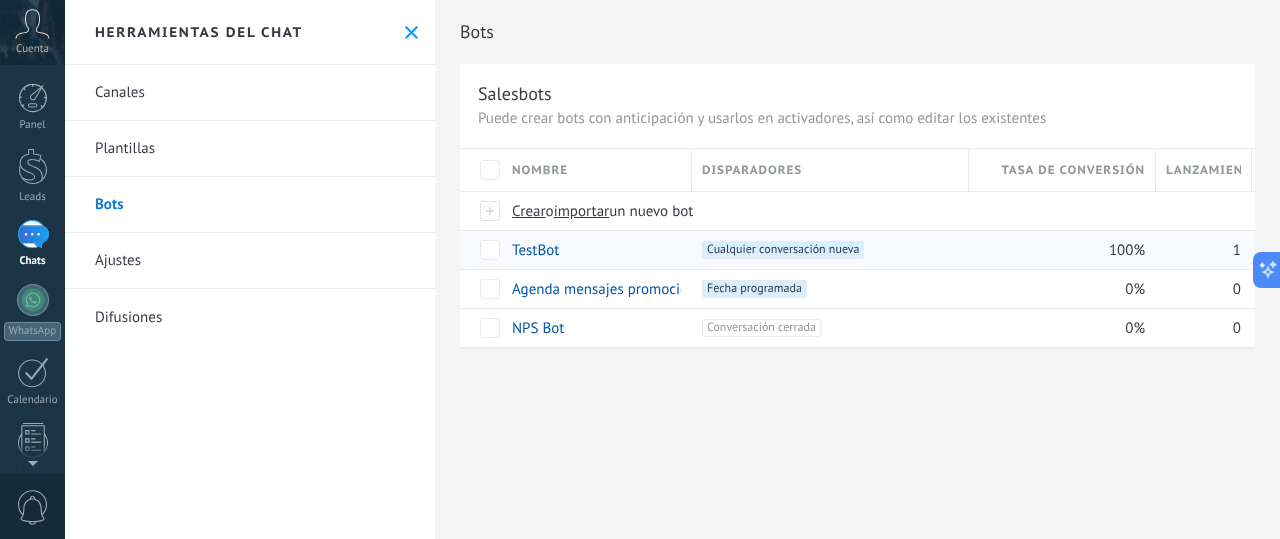 click on "TestBot" at bounding box center (535, 250) 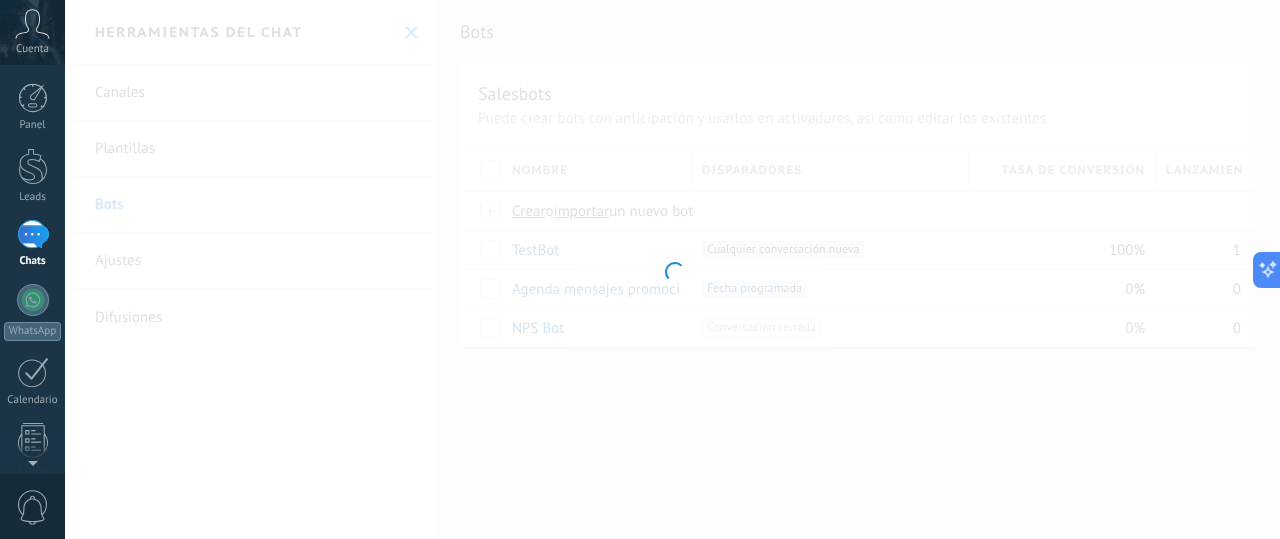 type on "*******" 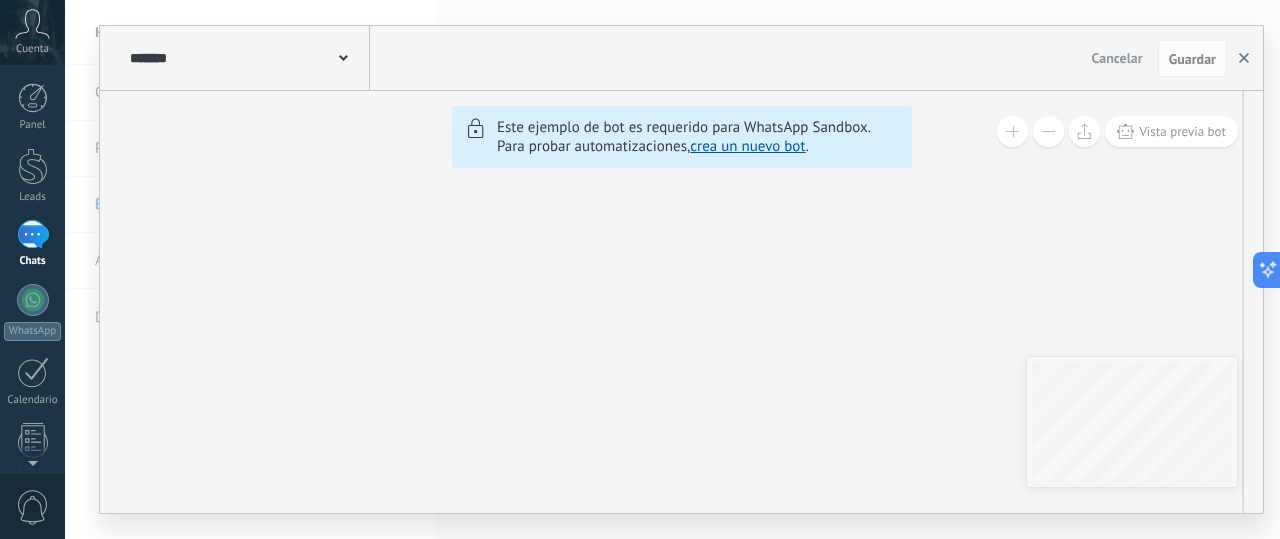 click 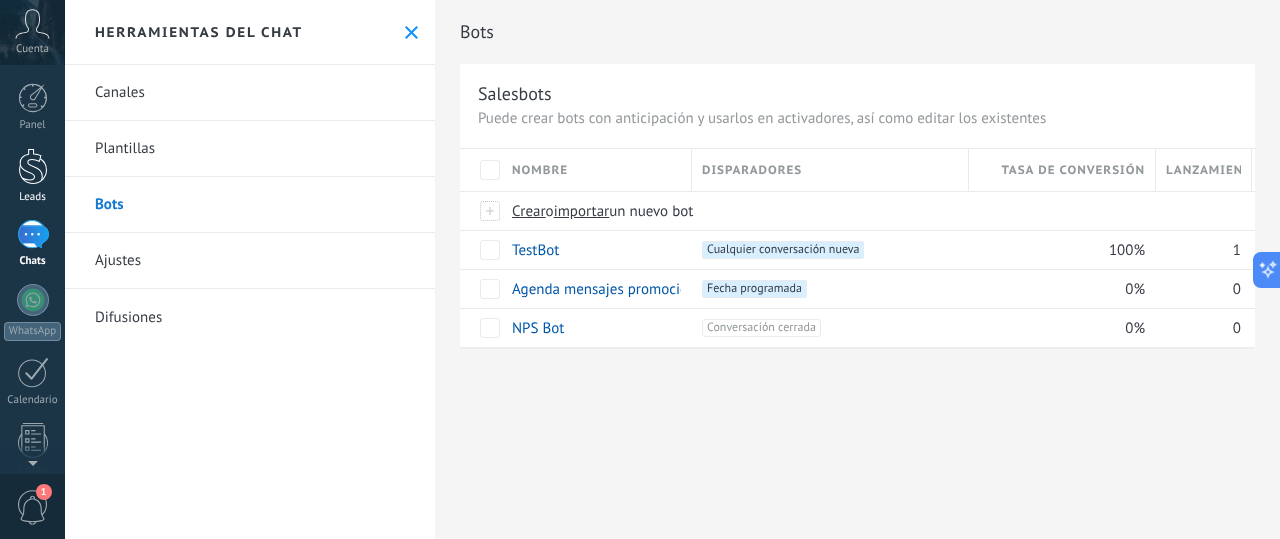 click at bounding box center (33, 166) 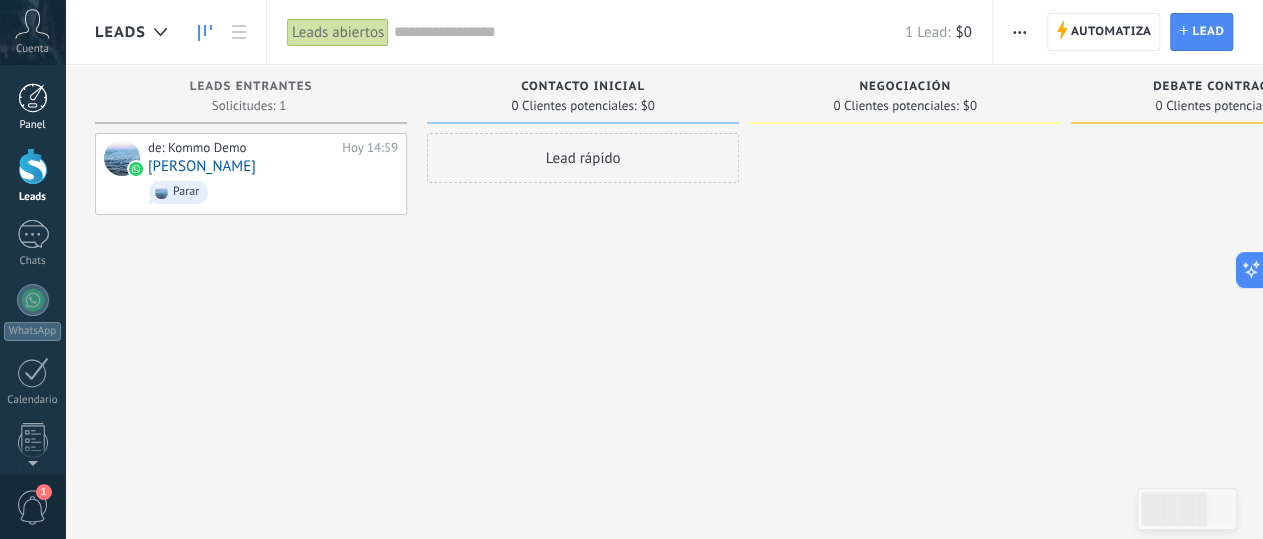 click at bounding box center (33, 98) 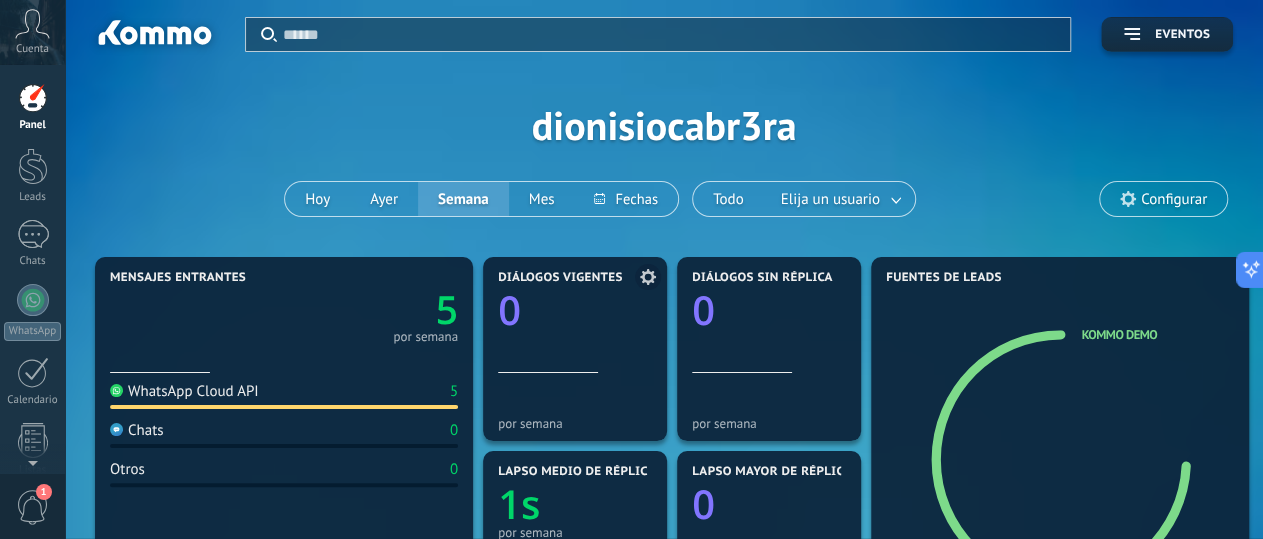 scroll, scrollTop: 0, scrollLeft: 0, axis: both 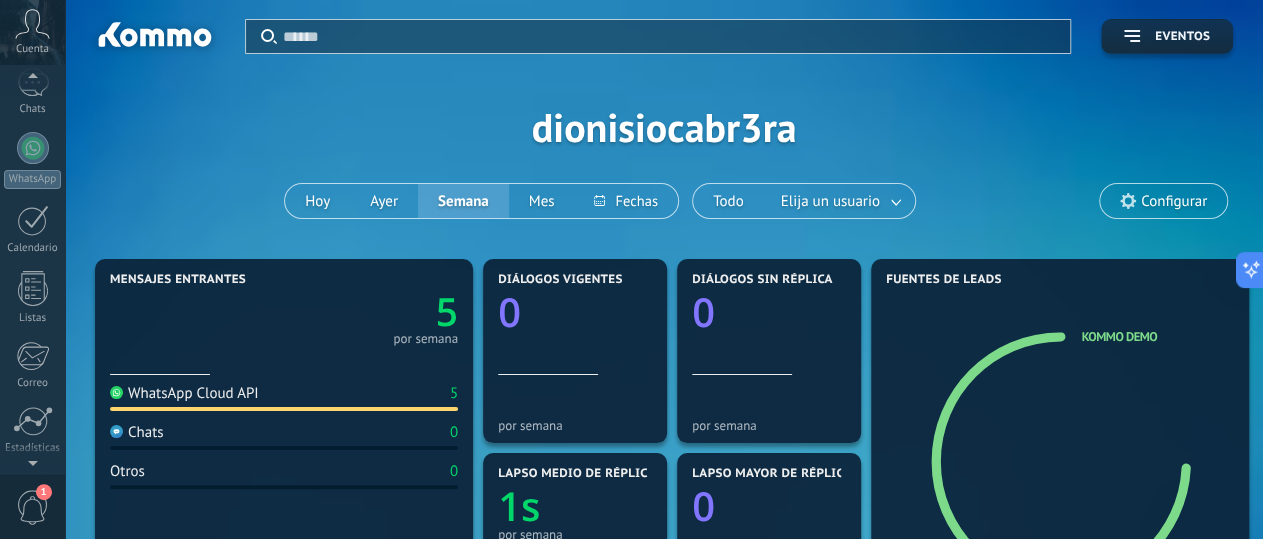 click on "1" at bounding box center (33, 507) 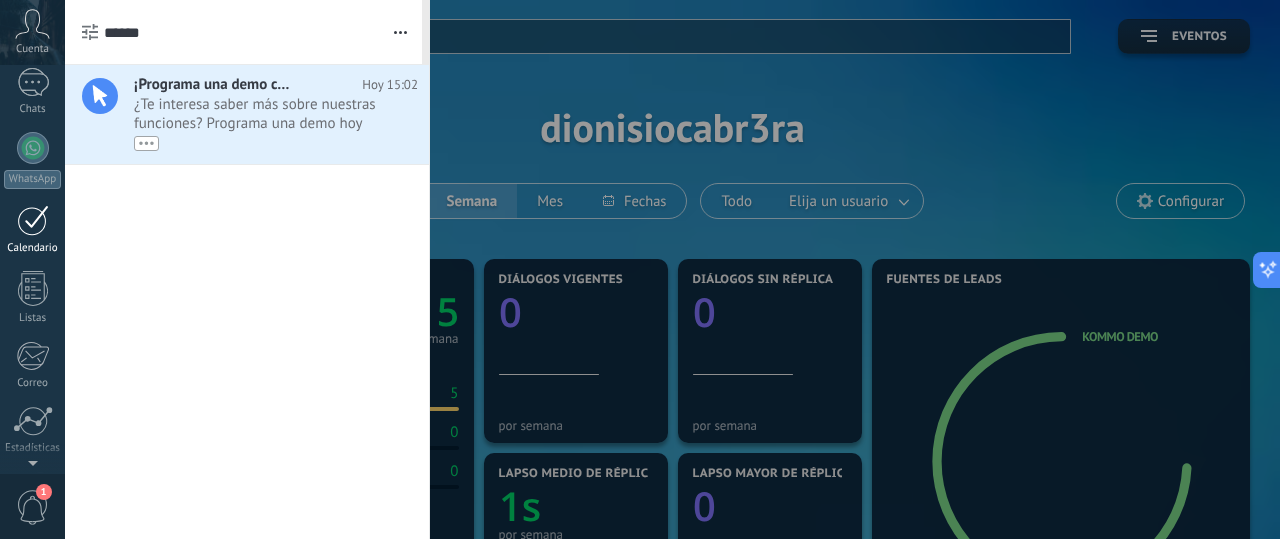 scroll, scrollTop: 0, scrollLeft: 0, axis: both 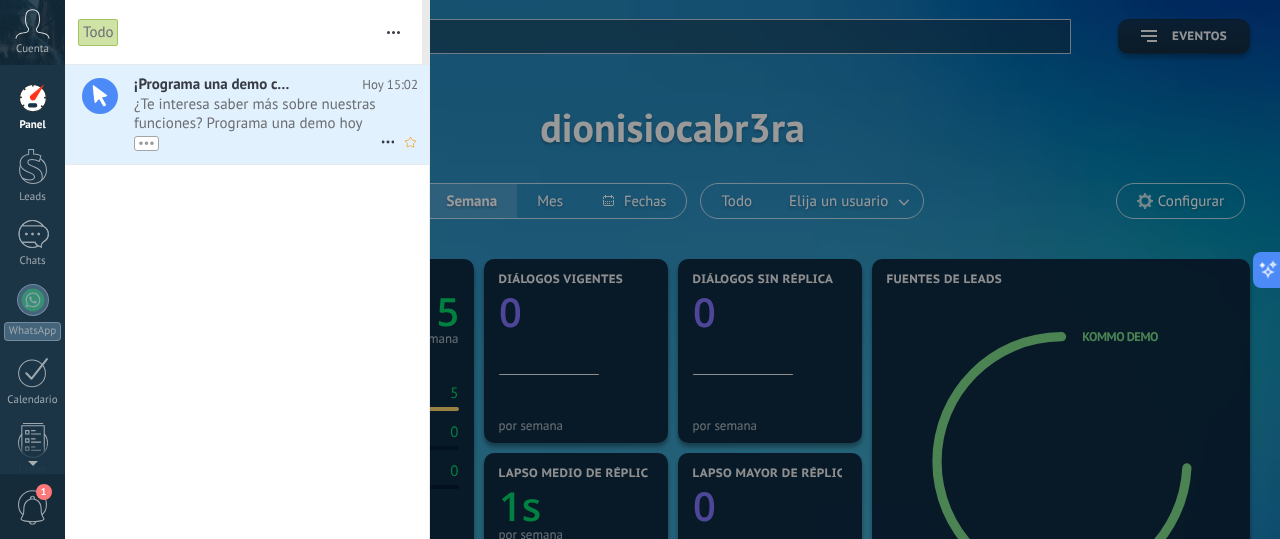 click on "¿Te interesa saber más sobre nuestras funciones? Programa una demo [DATE] mismo!
•••" at bounding box center [257, 123] 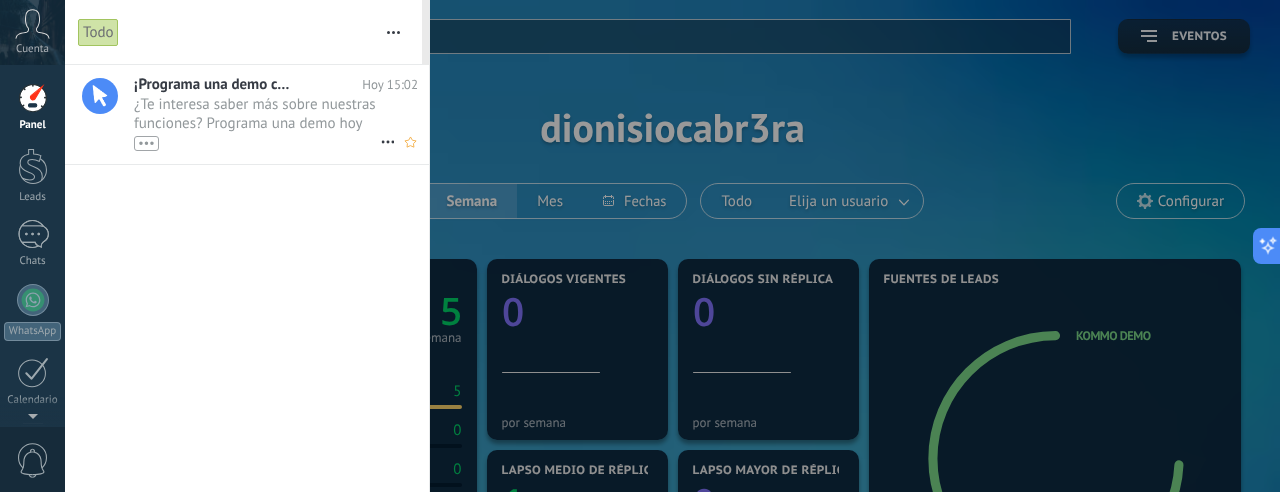 click on "•••" at bounding box center [146, 143] 